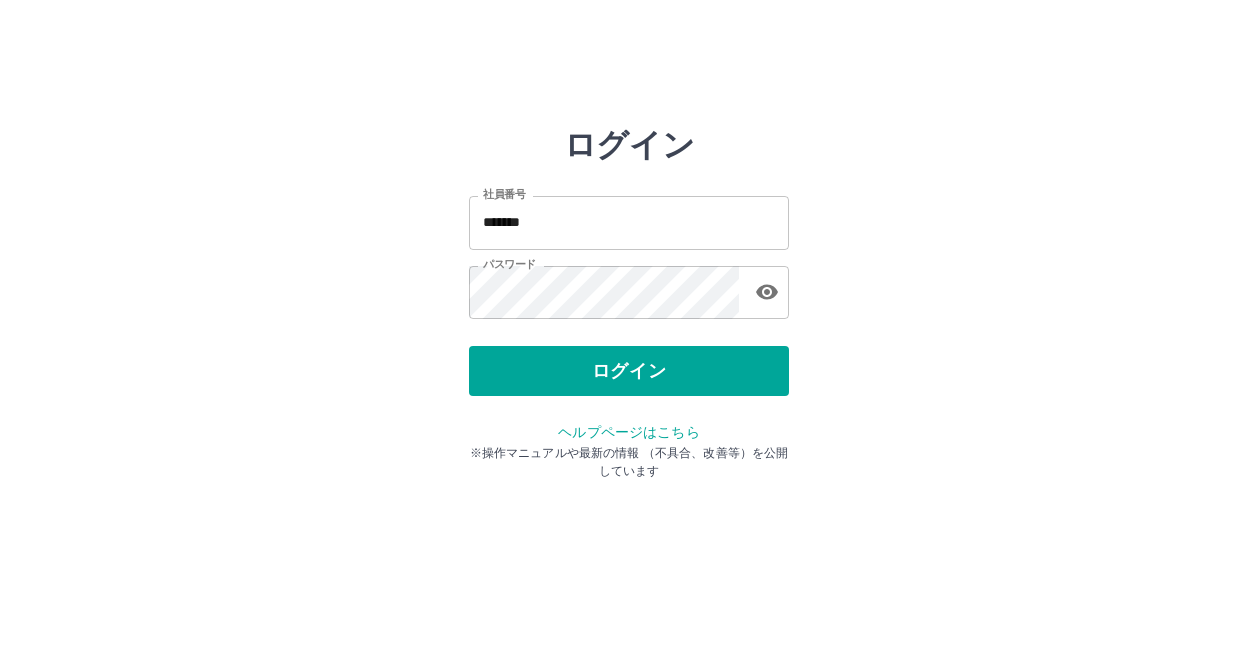 scroll, scrollTop: 0, scrollLeft: 0, axis: both 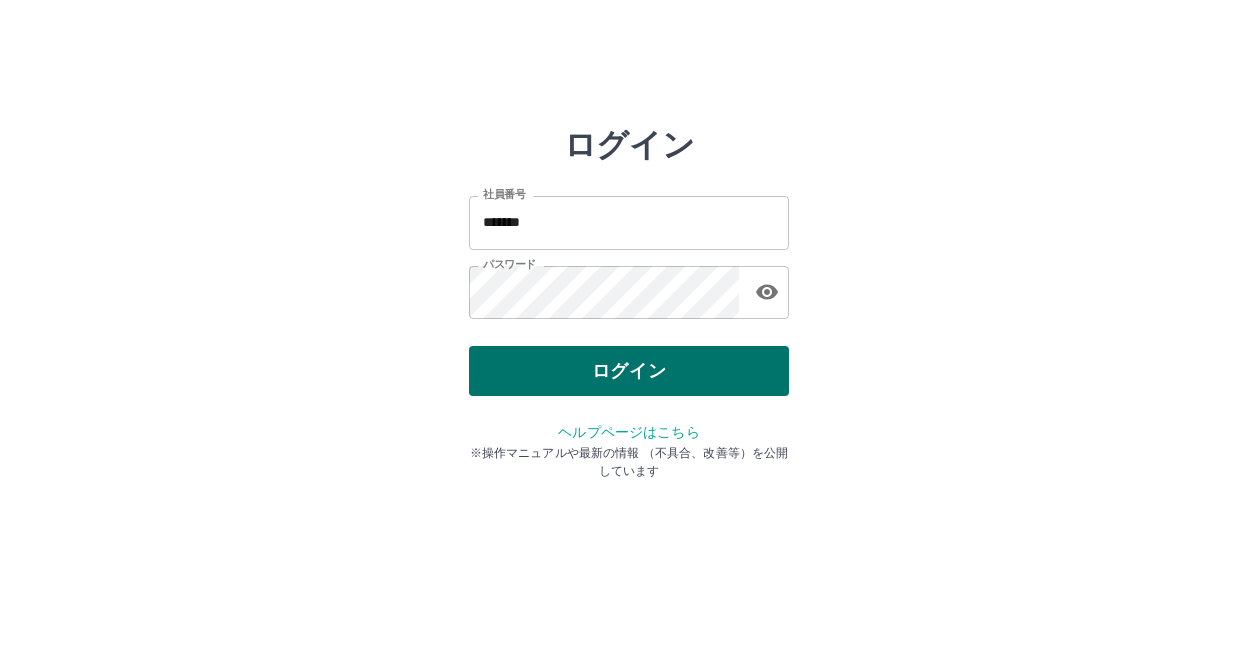 click on "ログイン" at bounding box center [629, 371] 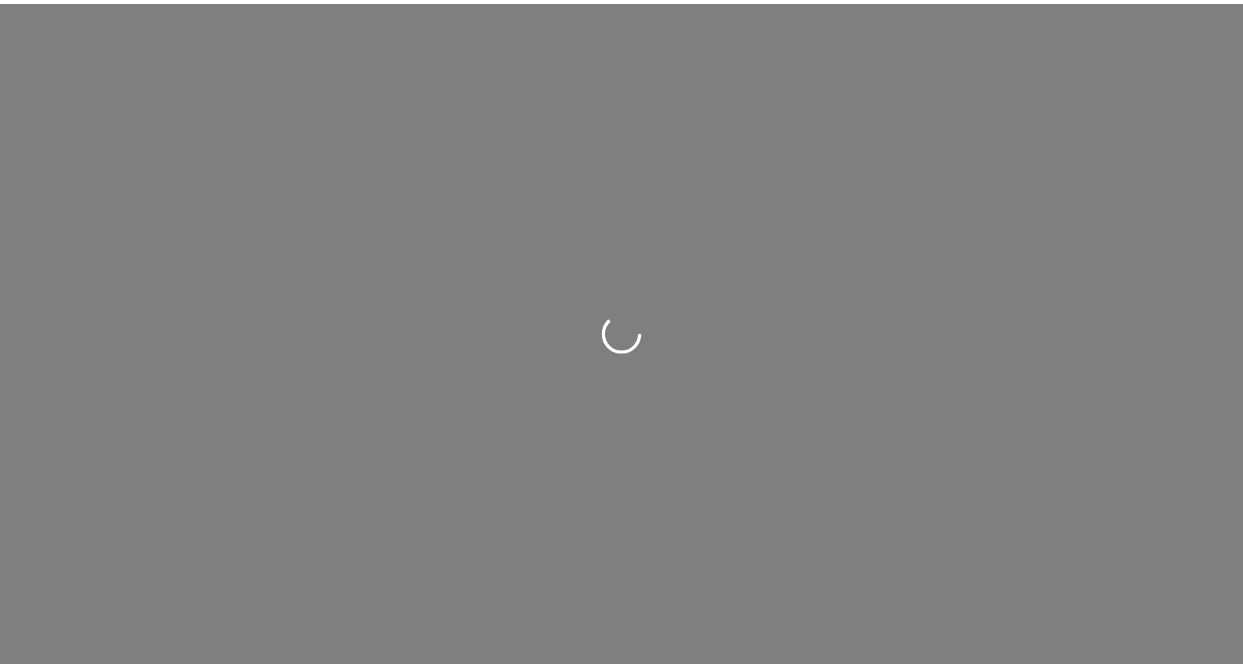 scroll, scrollTop: 0, scrollLeft: 0, axis: both 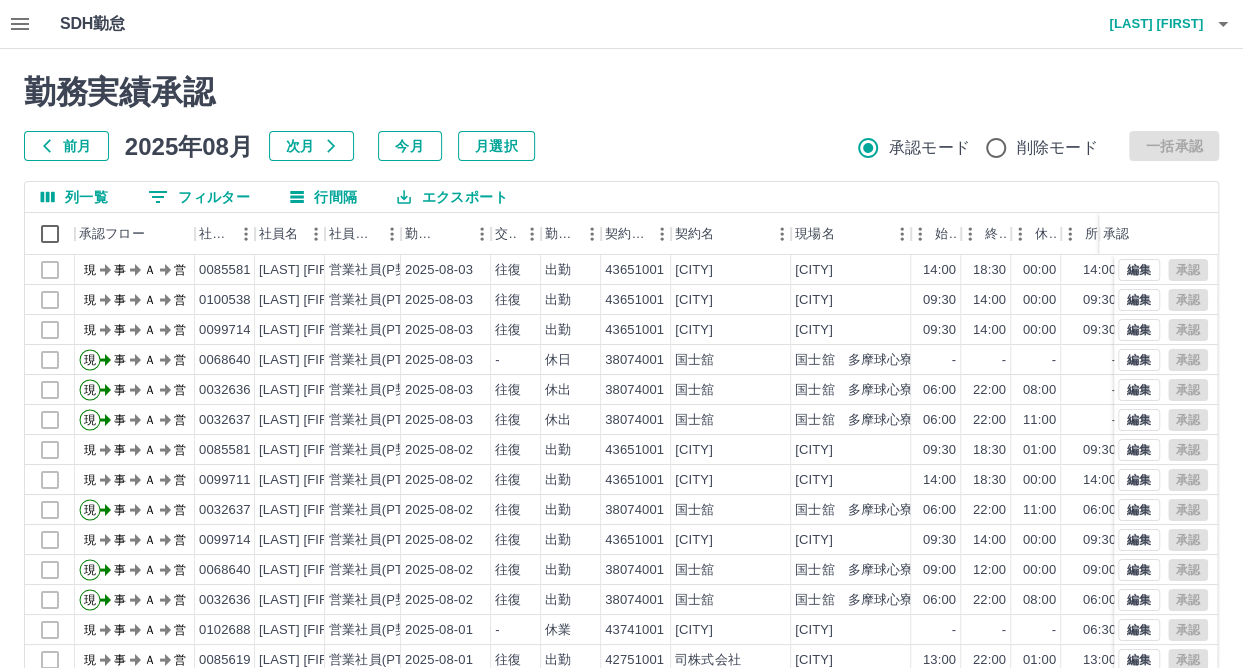 click 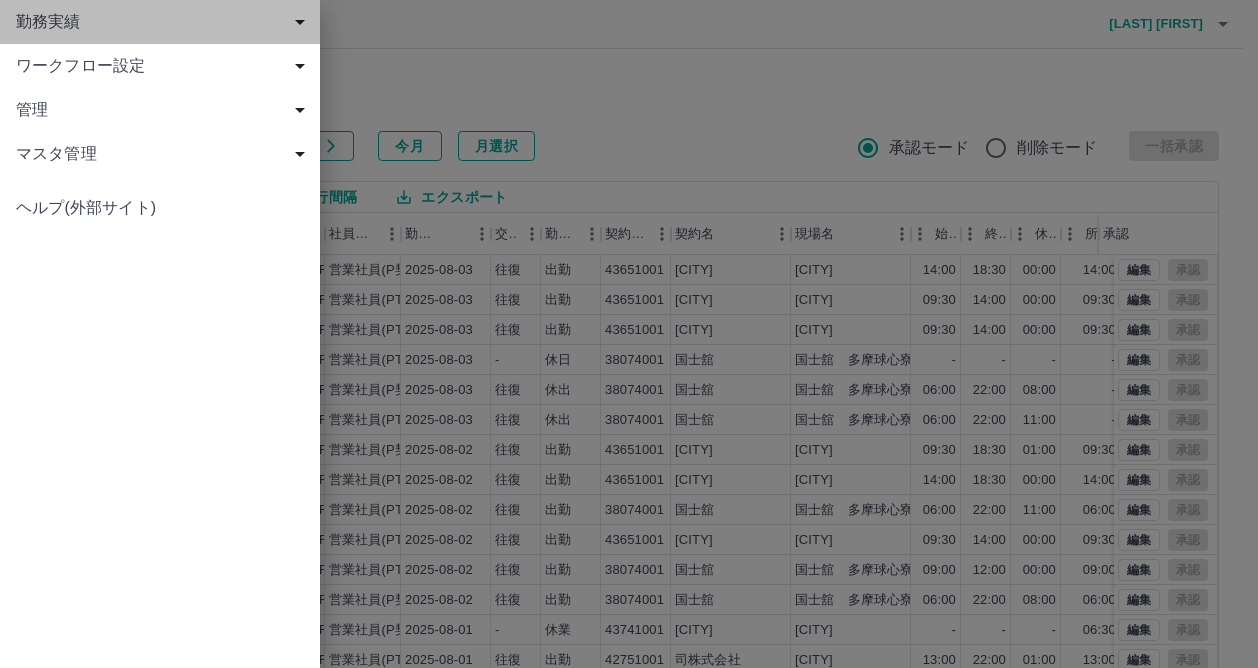 click on "勤務実績" at bounding box center [164, 22] 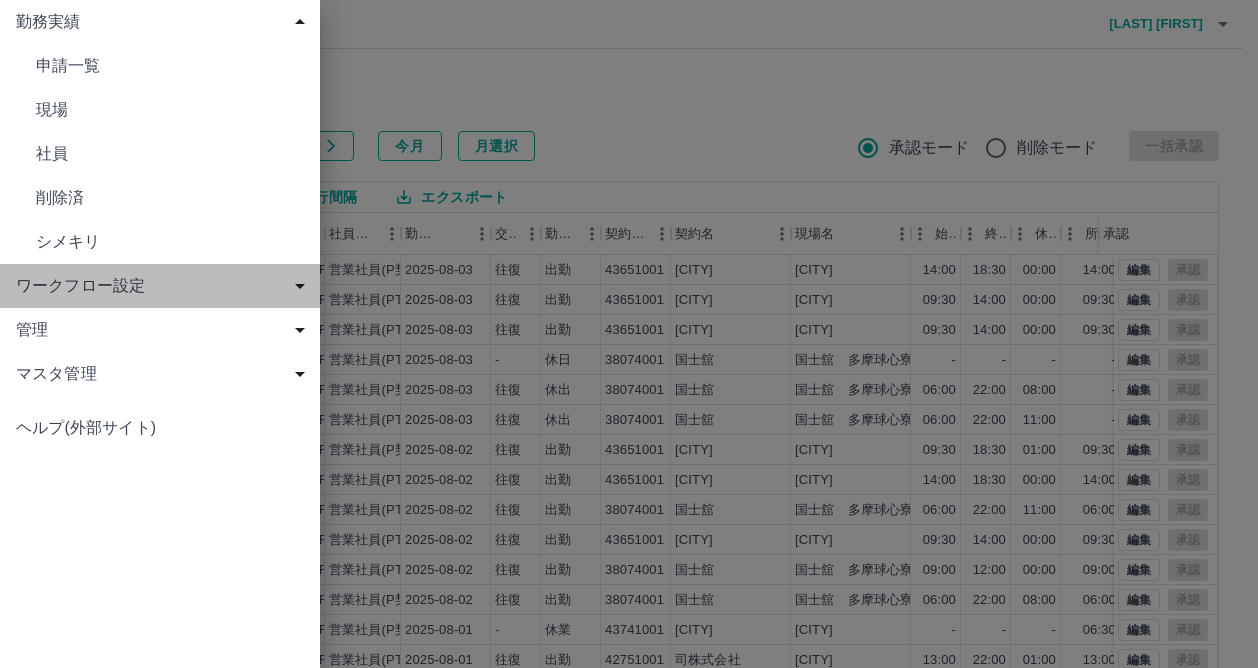 click on "ワークフロー設定" at bounding box center (164, 286) 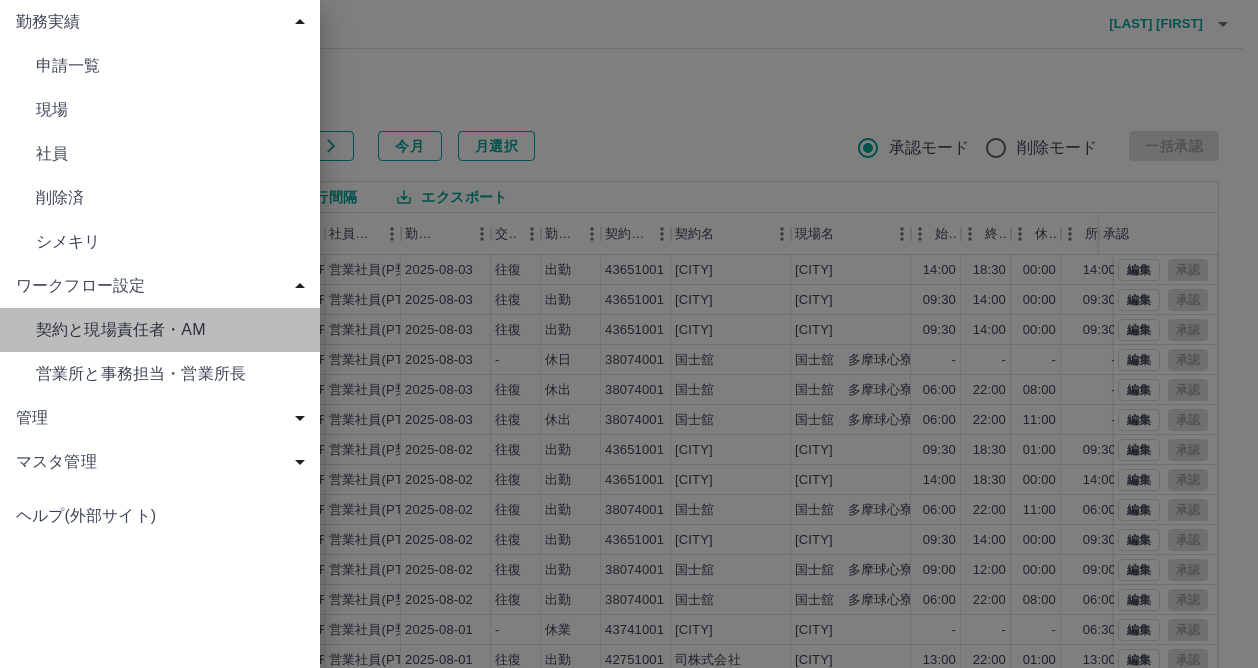 click on "契約と現場責任者・AM" at bounding box center [170, 66] 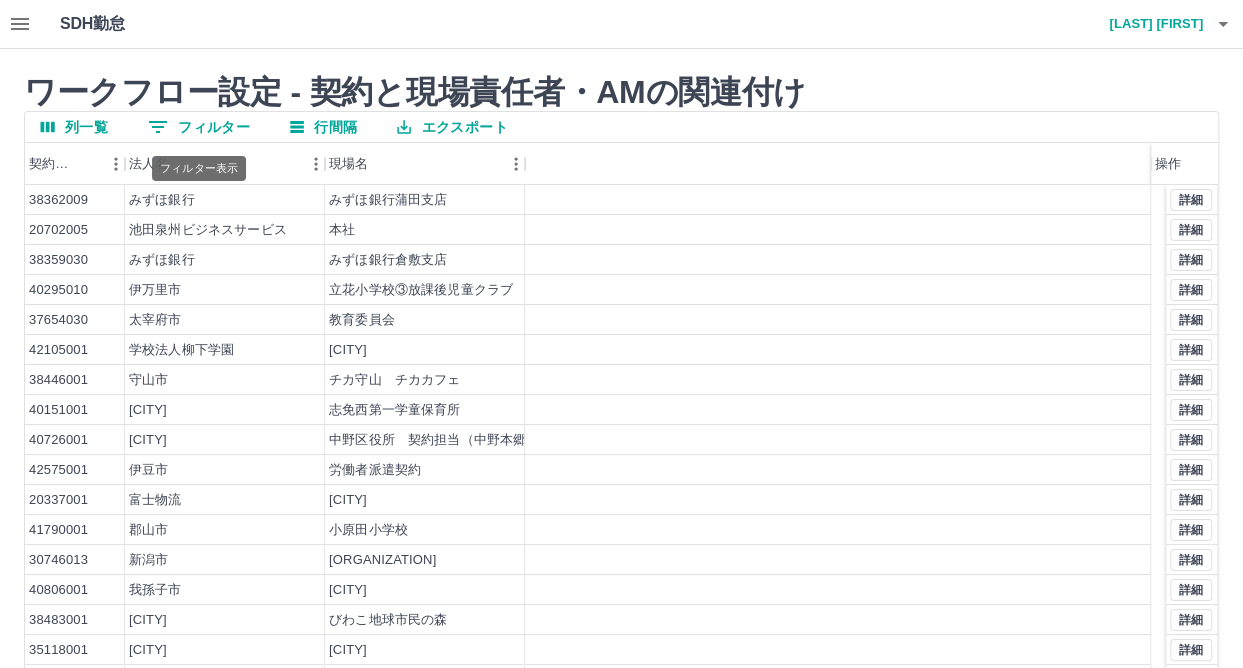 click on "0 フィルター" at bounding box center (199, 127) 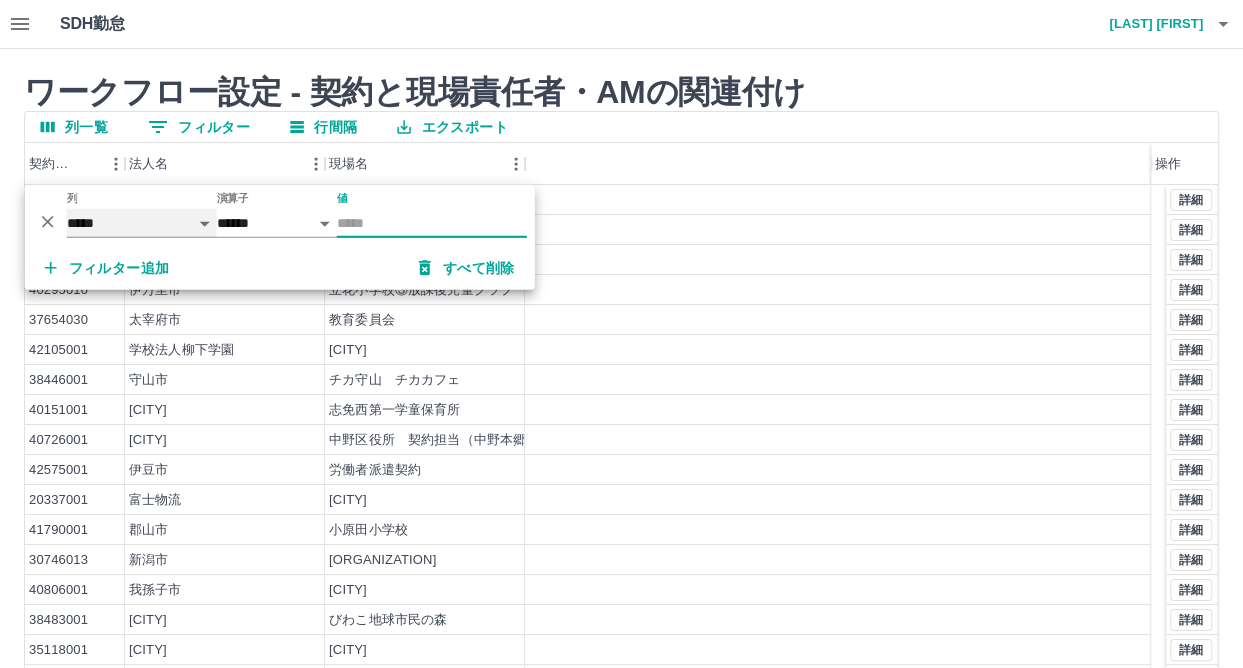 click on "***** *** ***" at bounding box center (142, 223) 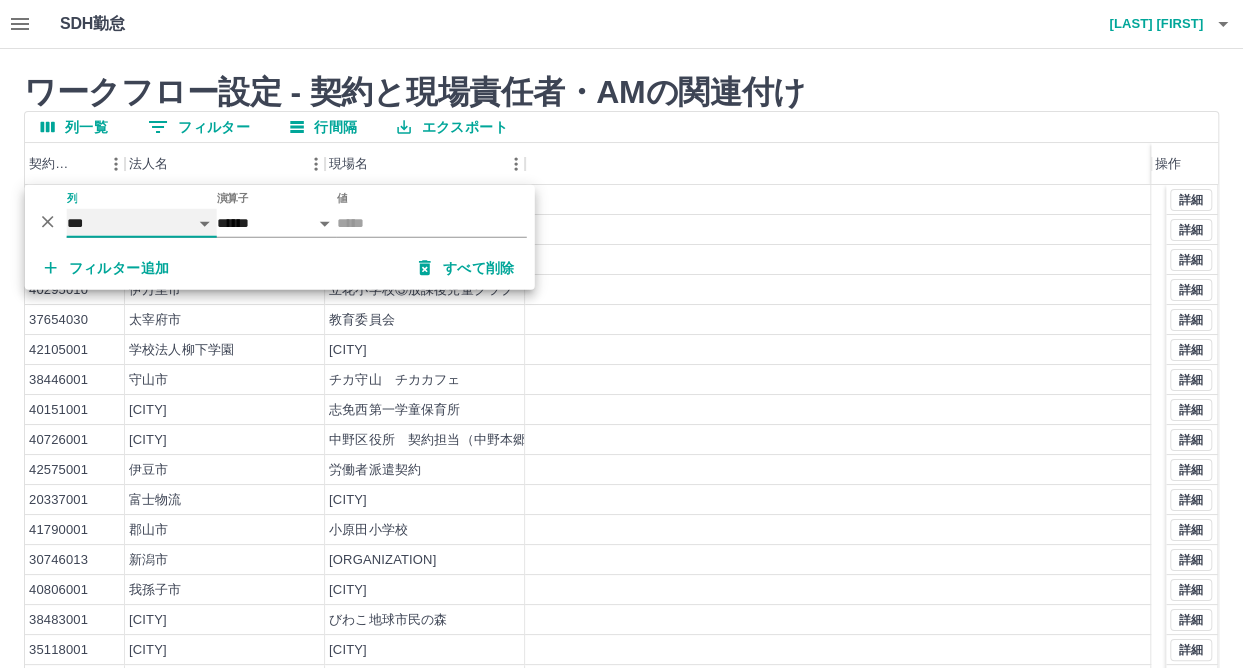 click on "***** *** ***" at bounding box center [142, 223] 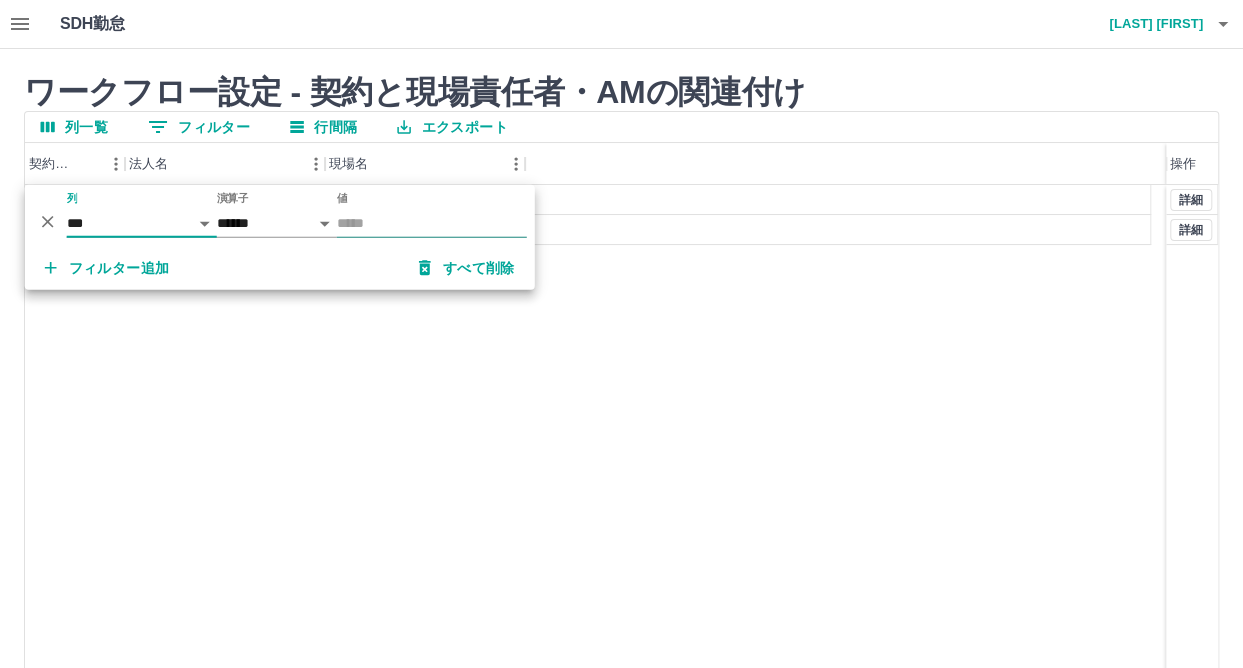 click on "値" at bounding box center (432, 223) 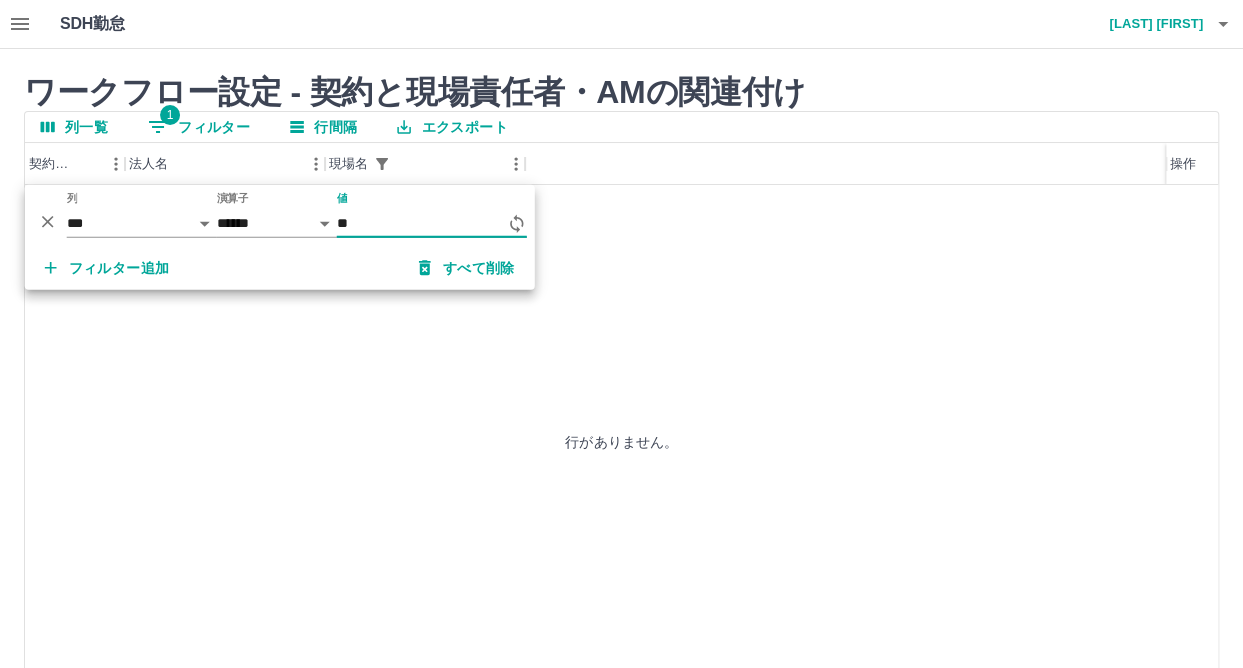 type on "*" 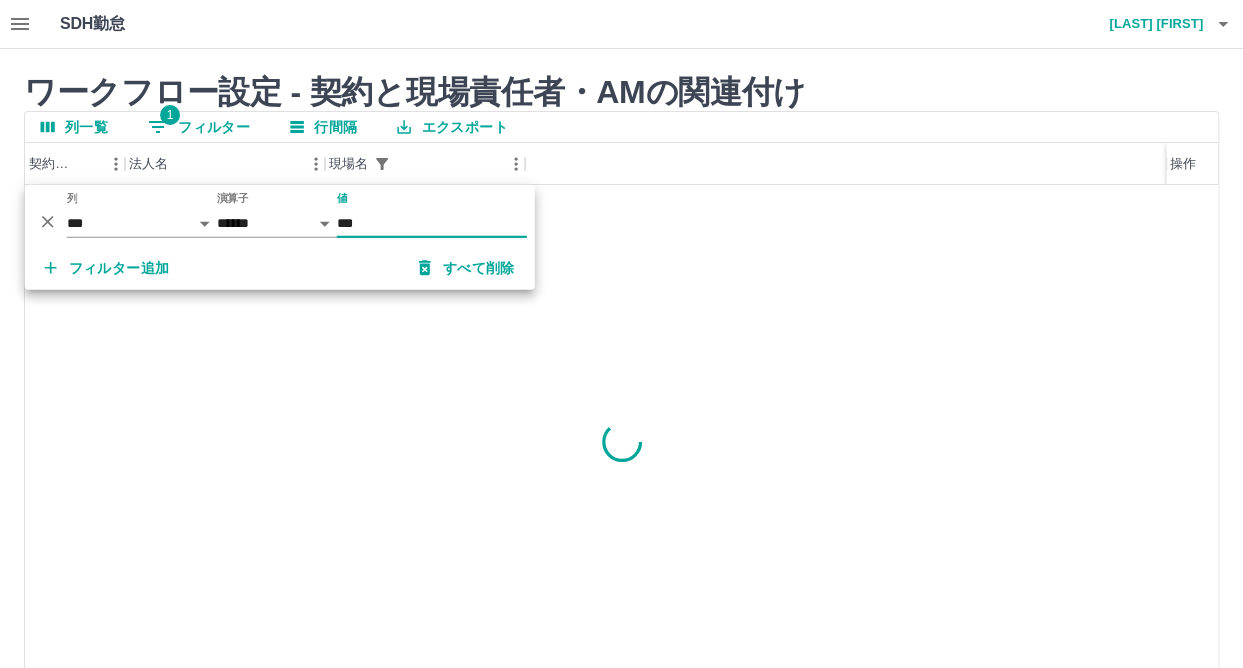 type on "***" 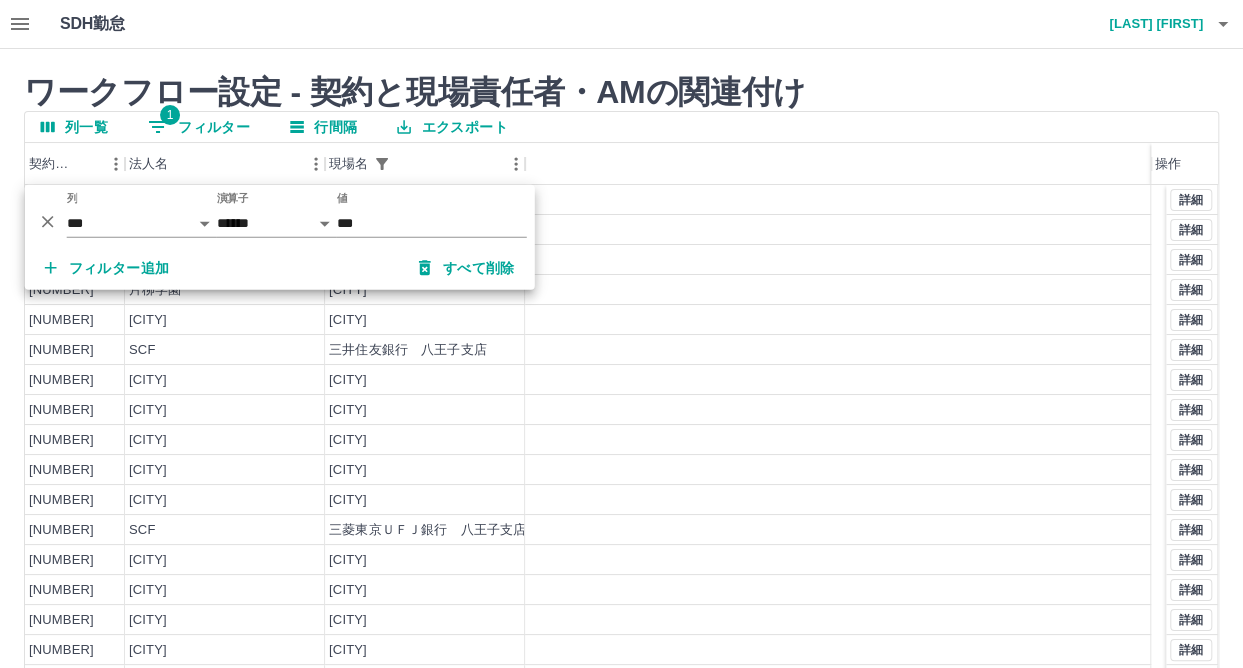click at bounding box center [838, 380] 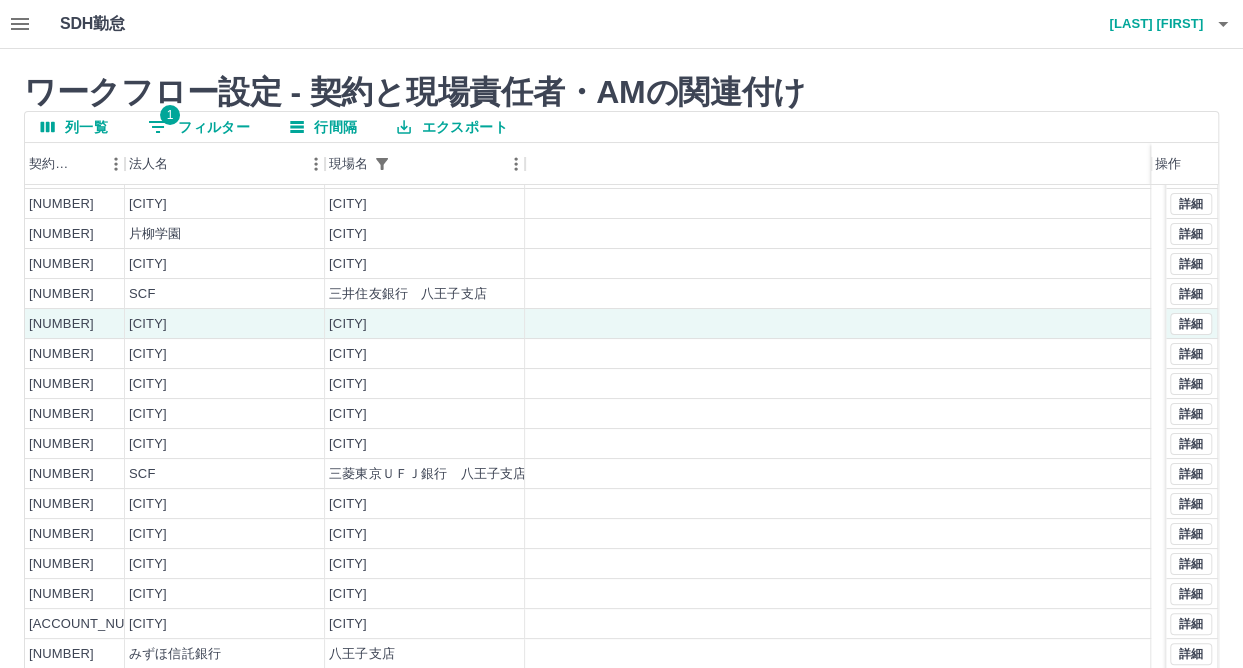 scroll, scrollTop: 86, scrollLeft: 0, axis: vertical 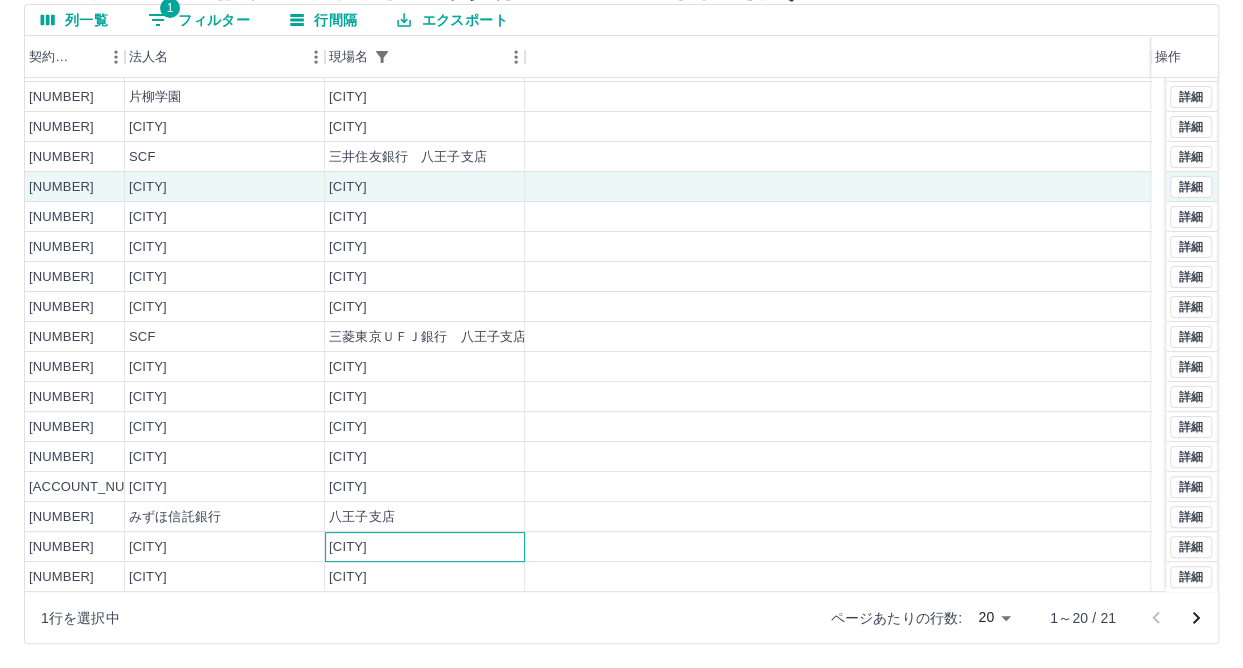 click on "八王子市立第二小学校" at bounding box center (348, 547) 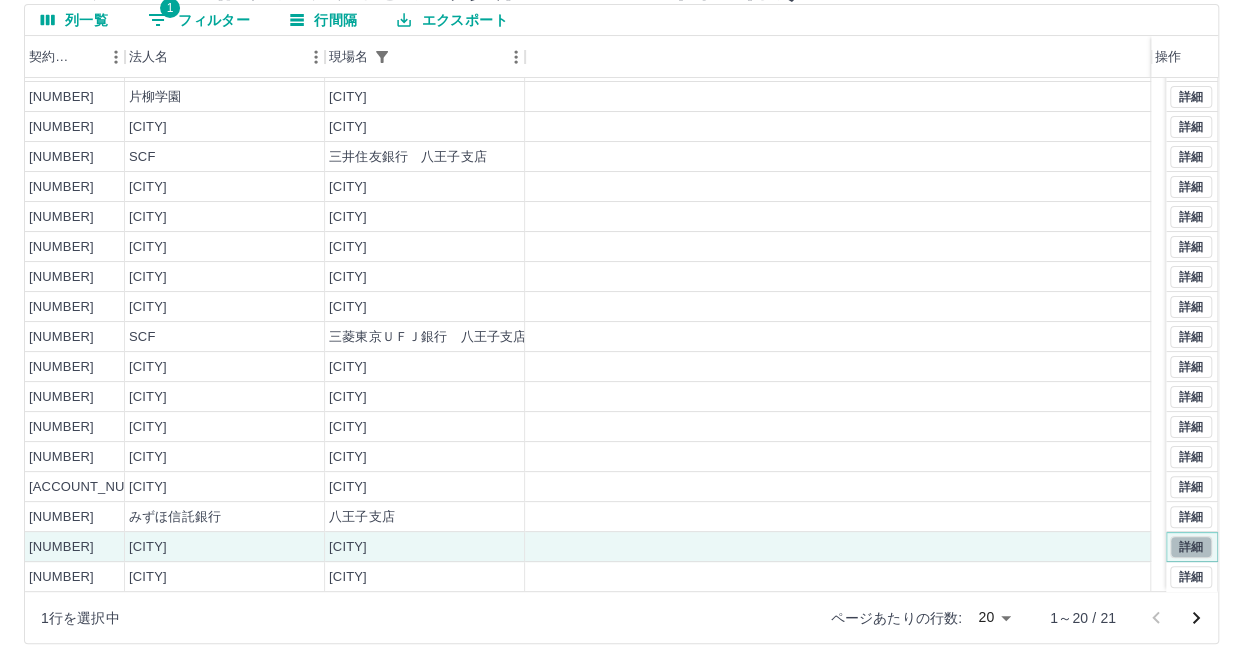 click on "詳細" at bounding box center (1191, 547) 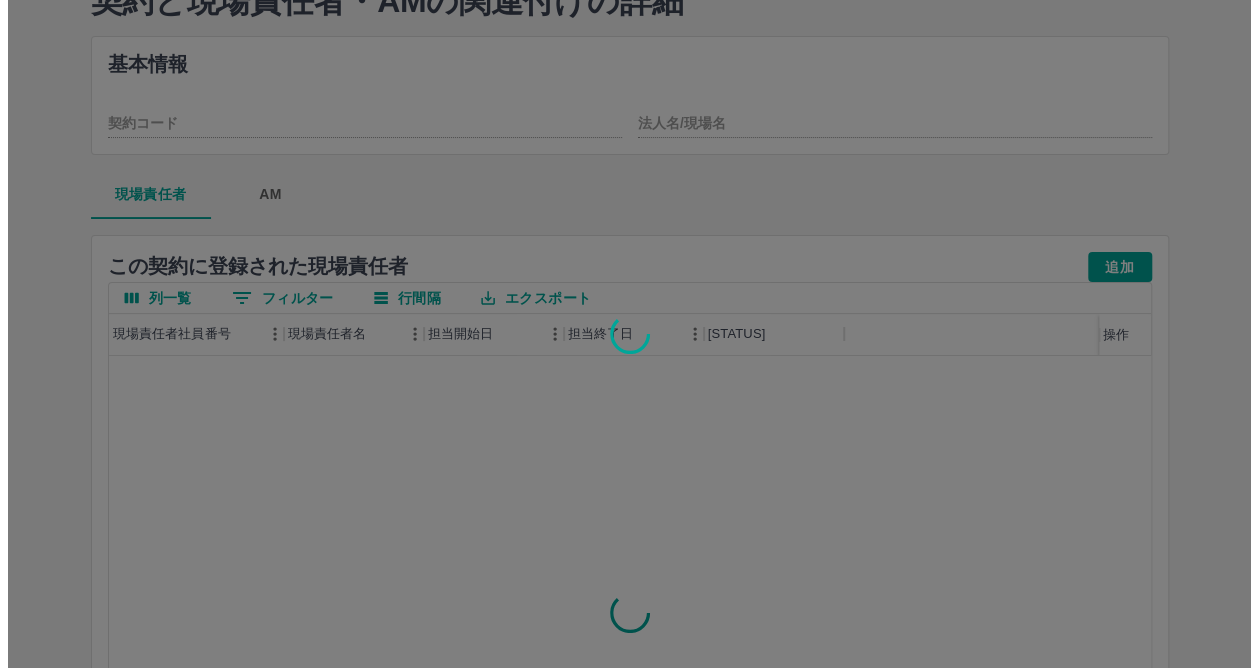 scroll, scrollTop: 0, scrollLeft: 0, axis: both 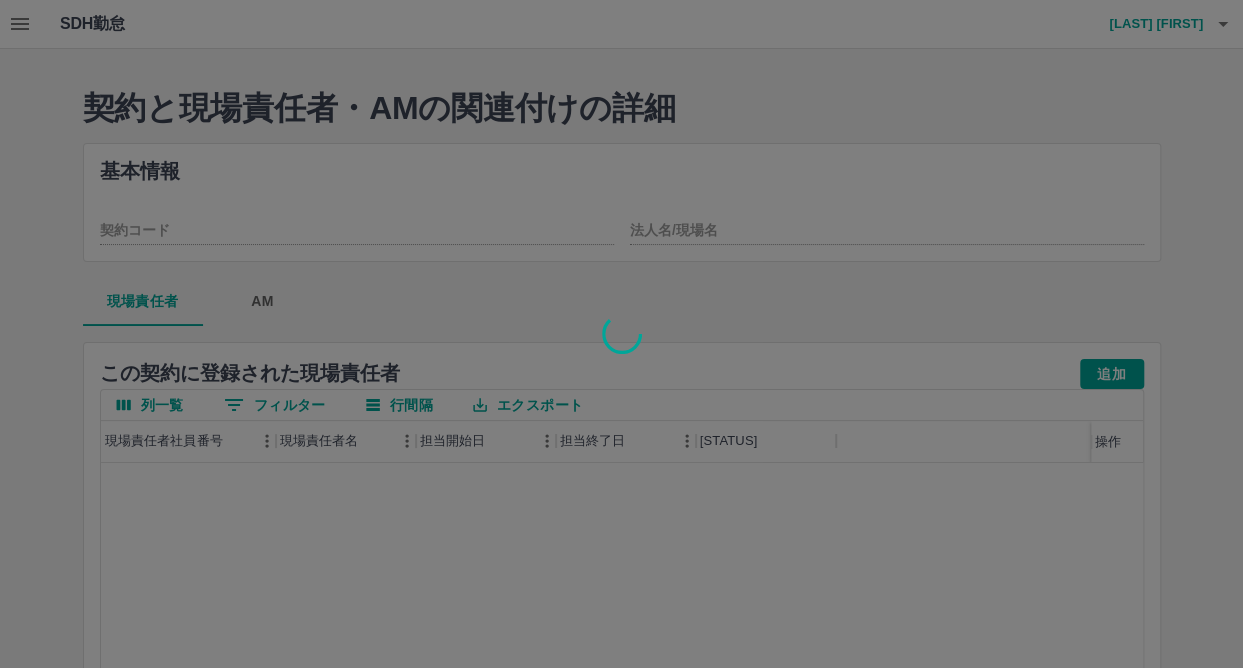 type on "********" 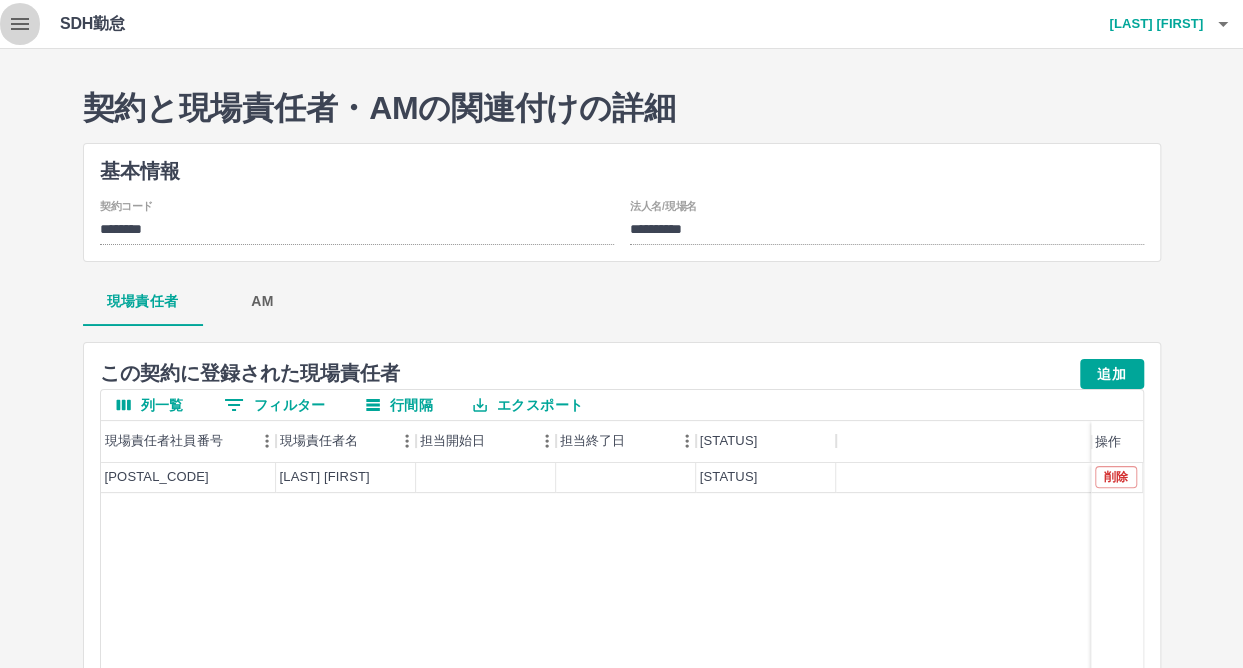click 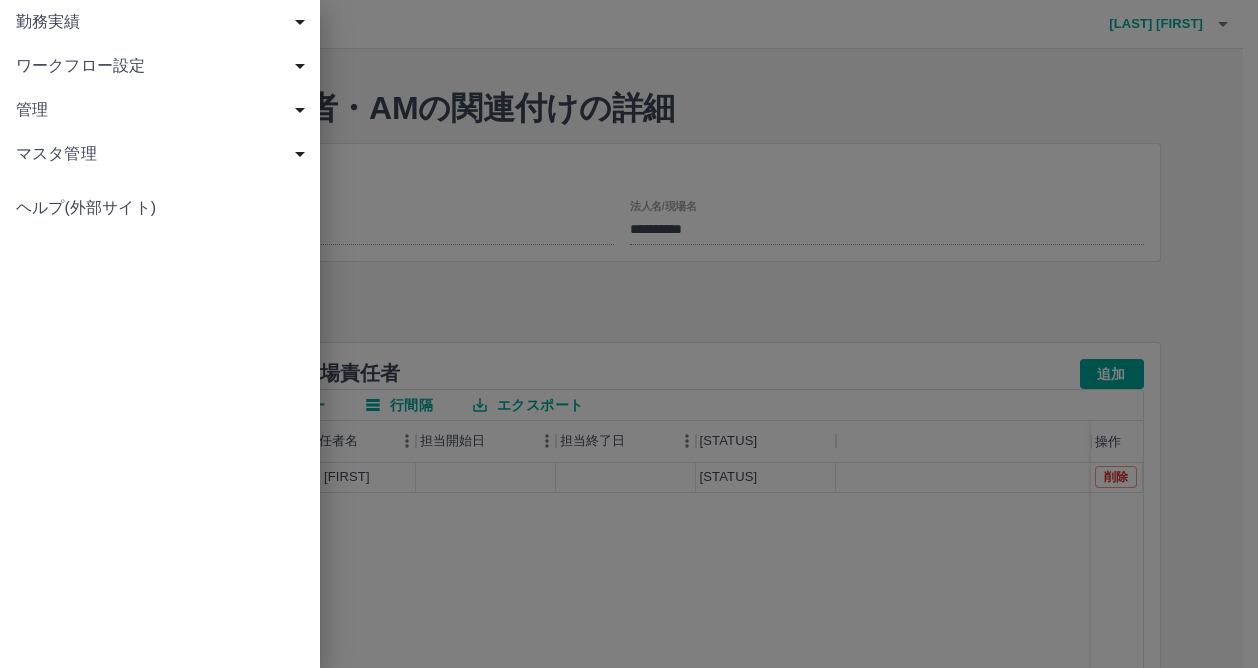 click on "ワークフロー設定" at bounding box center [160, 66] 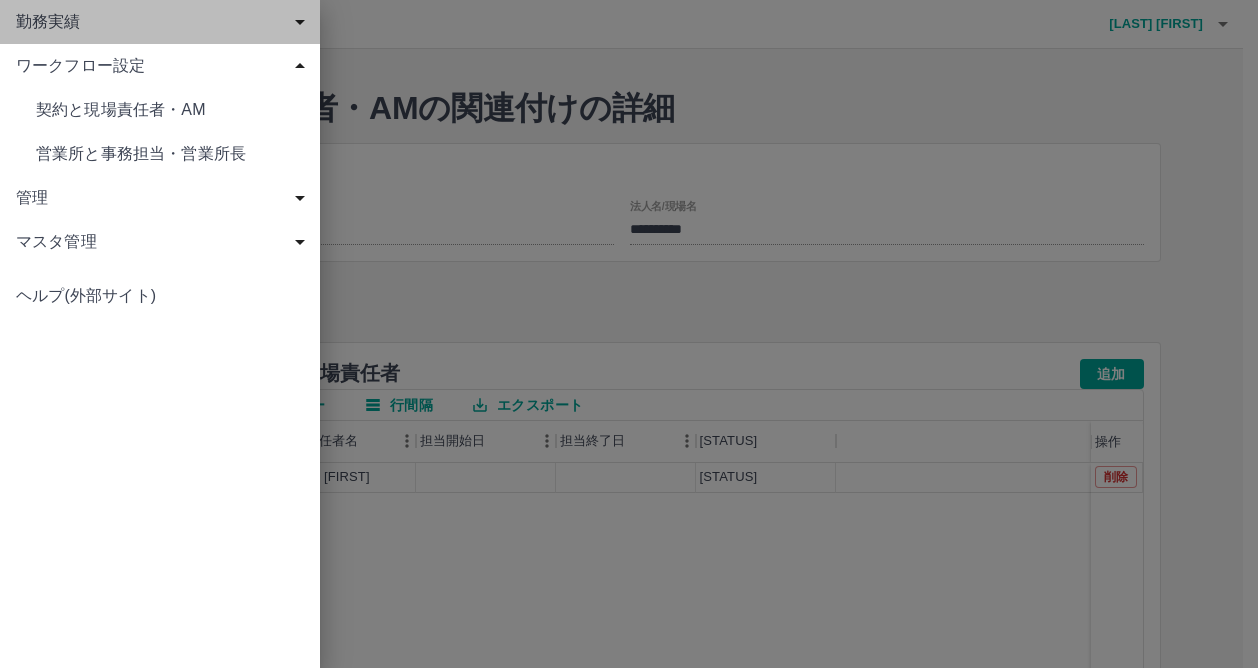 click on "勤務実績" at bounding box center [164, 22] 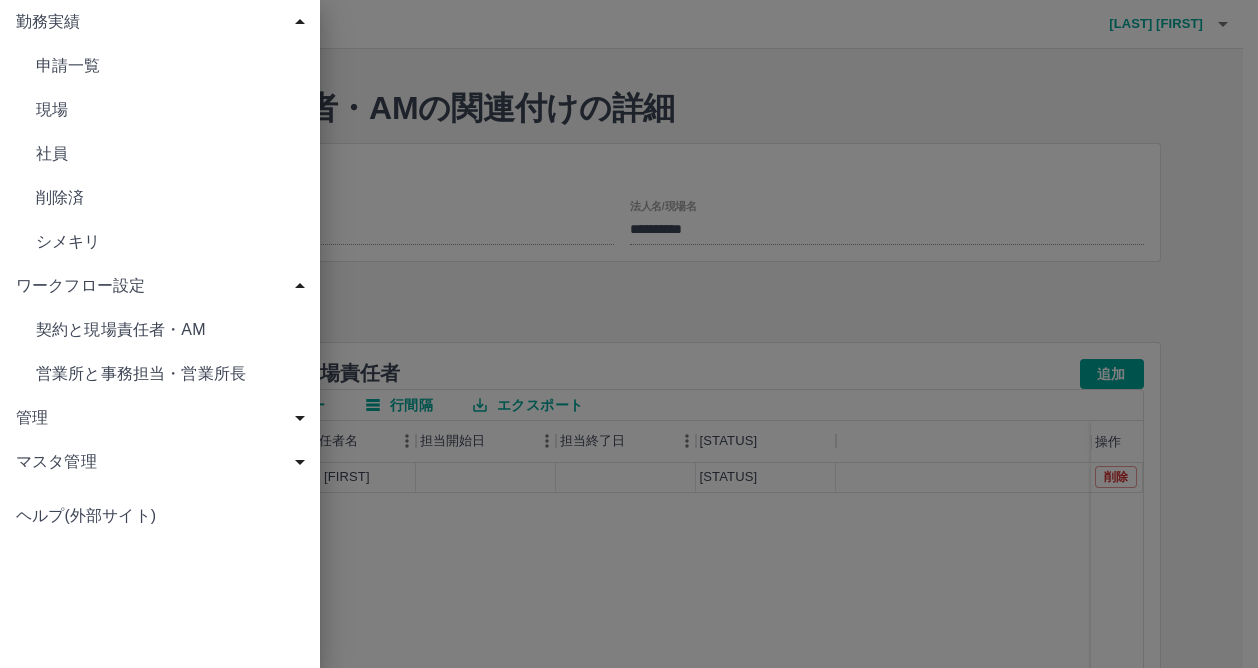 click on "管理" at bounding box center [164, 418] 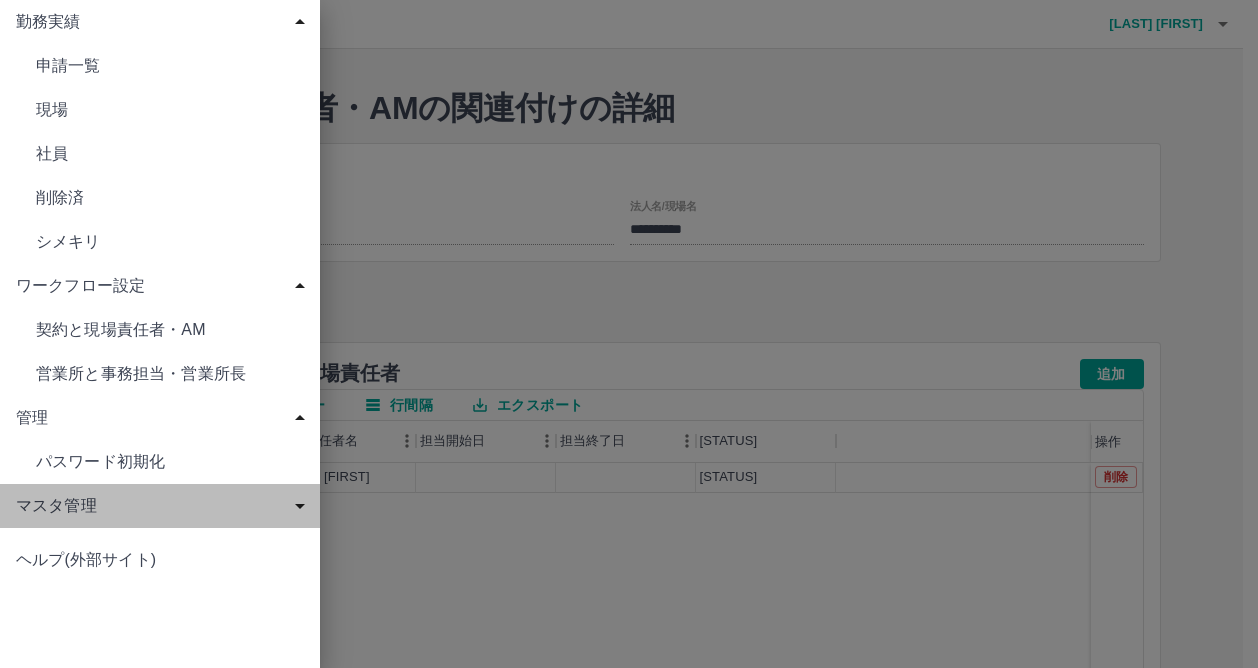 click on "マスタ管理" at bounding box center (164, 506) 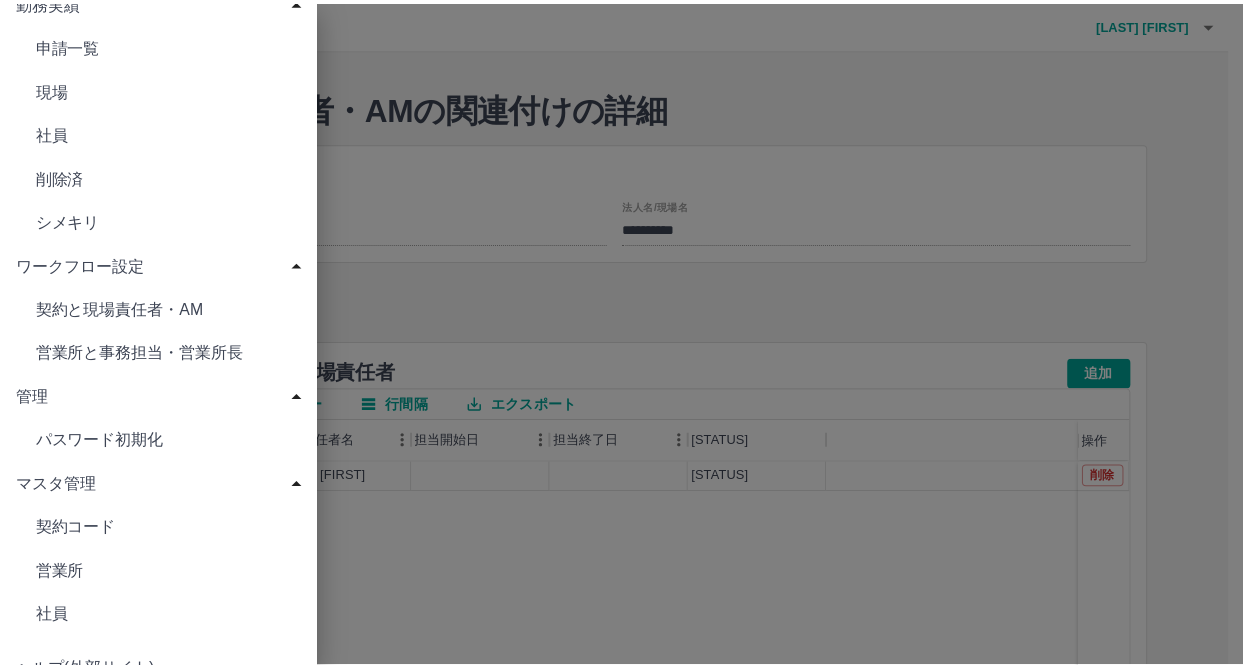 scroll, scrollTop: 56, scrollLeft: 0, axis: vertical 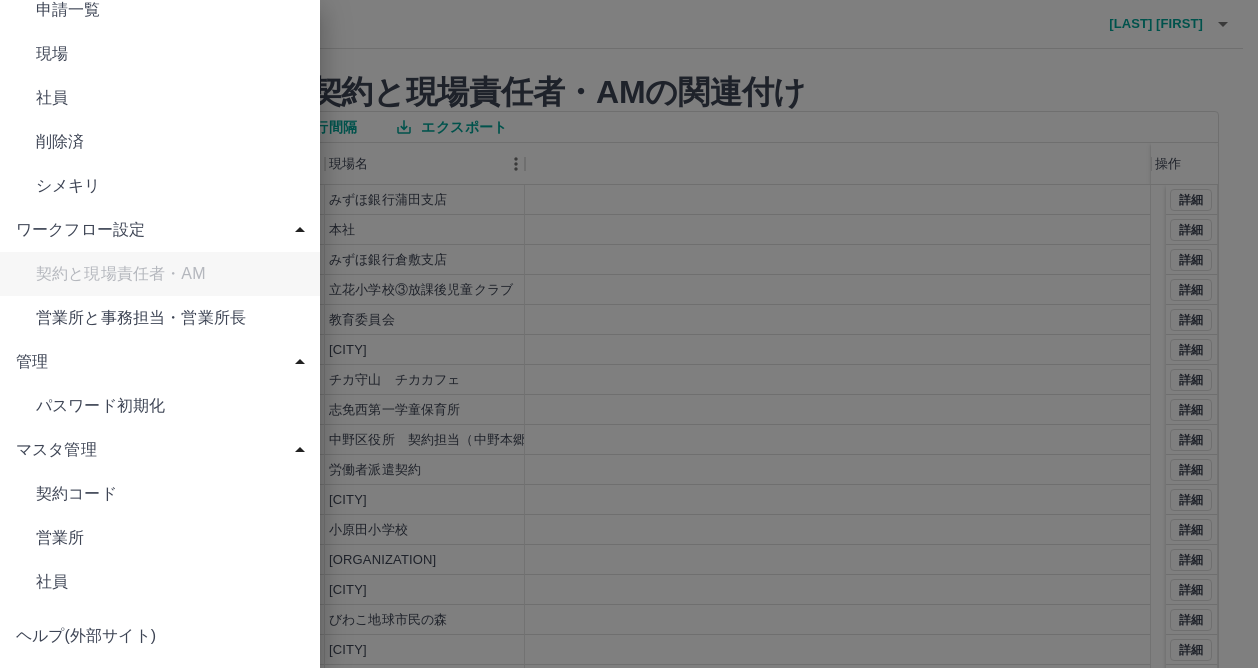 click at bounding box center (629, 334) 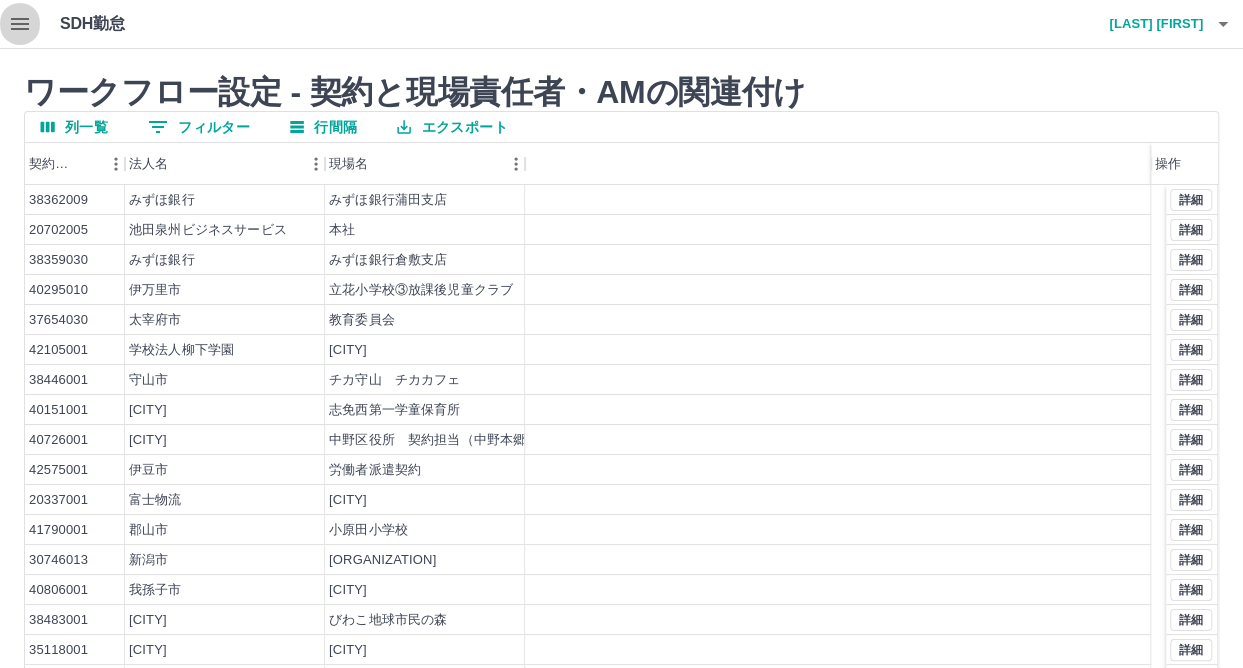 click 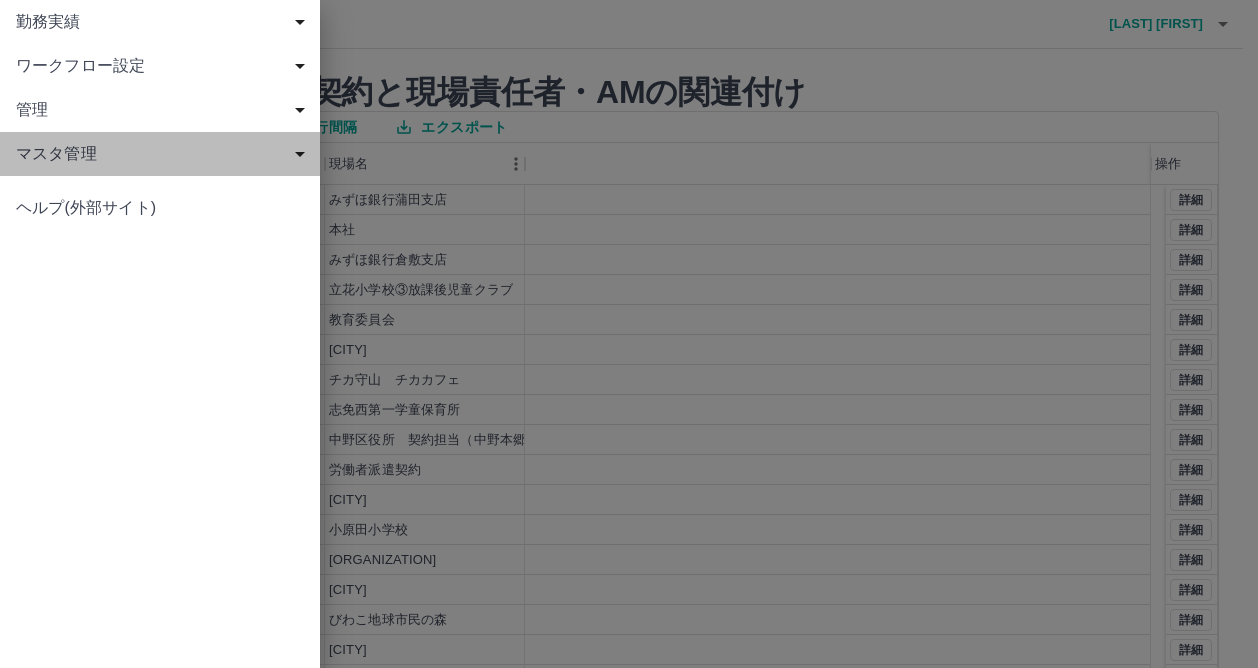 click on "マスタ管理" at bounding box center [164, 154] 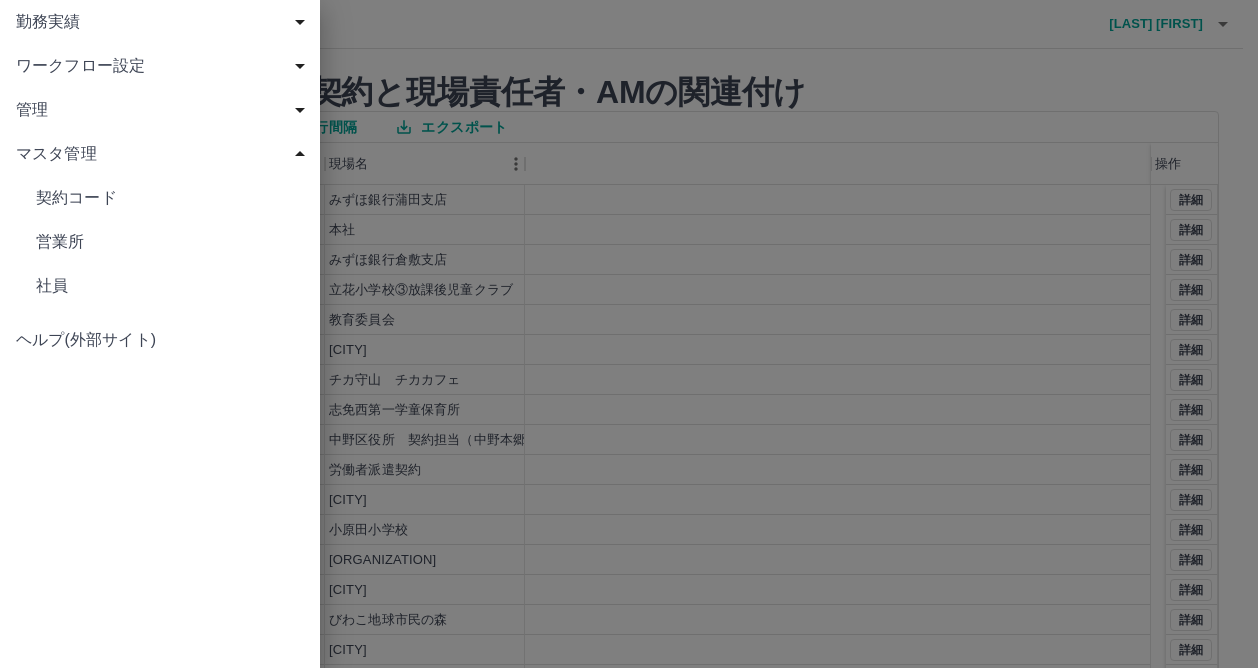 click on "社員" at bounding box center (170, 286) 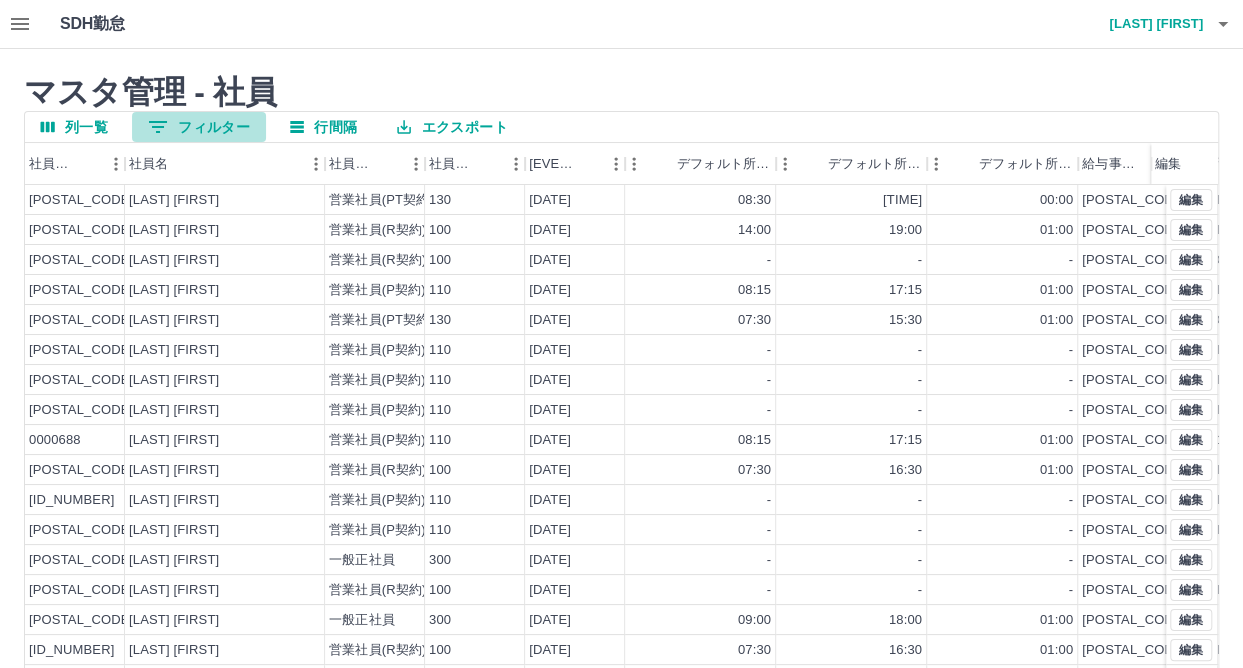 click on "0 フィルター" at bounding box center [199, 127] 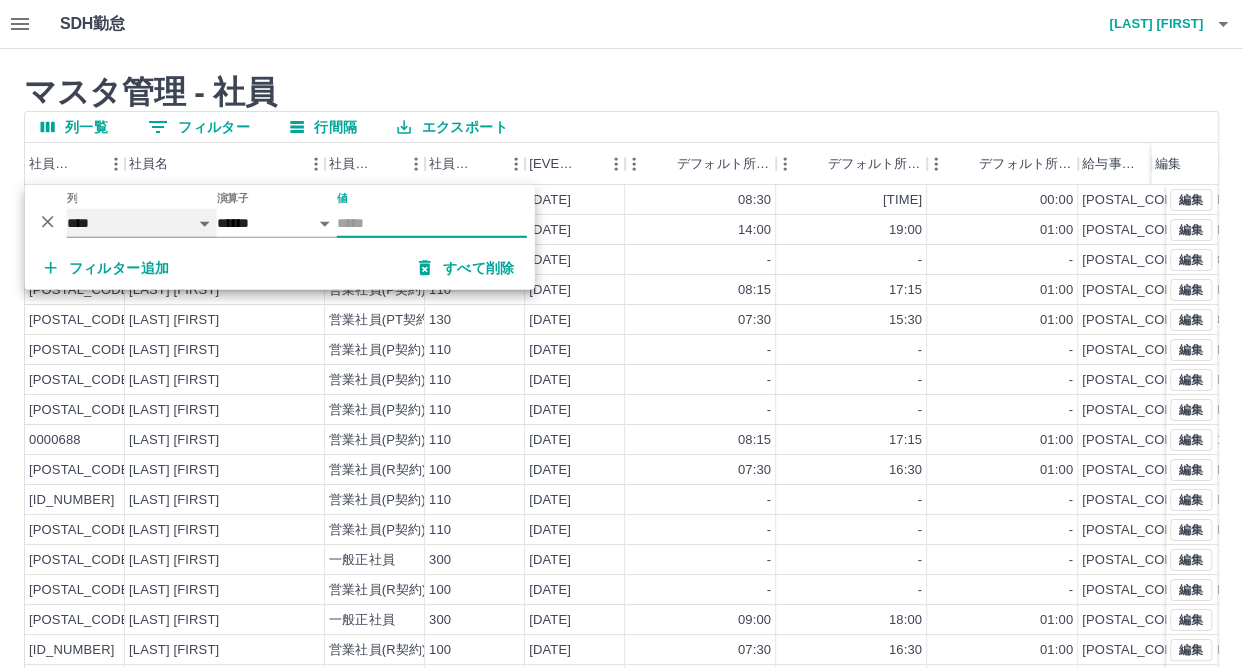 click on "**** *** *** ******** ********" at bounding box center [142, 223] 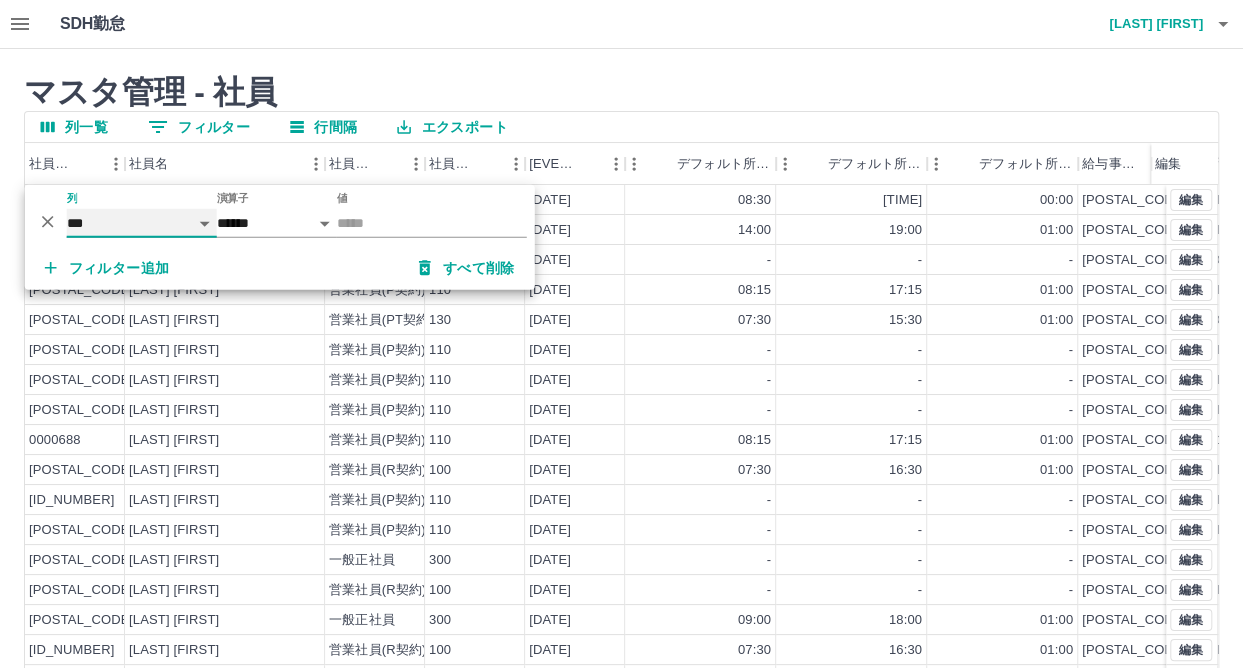 click on "**** *** *** ******** ********" at bounding box center [142, 223] 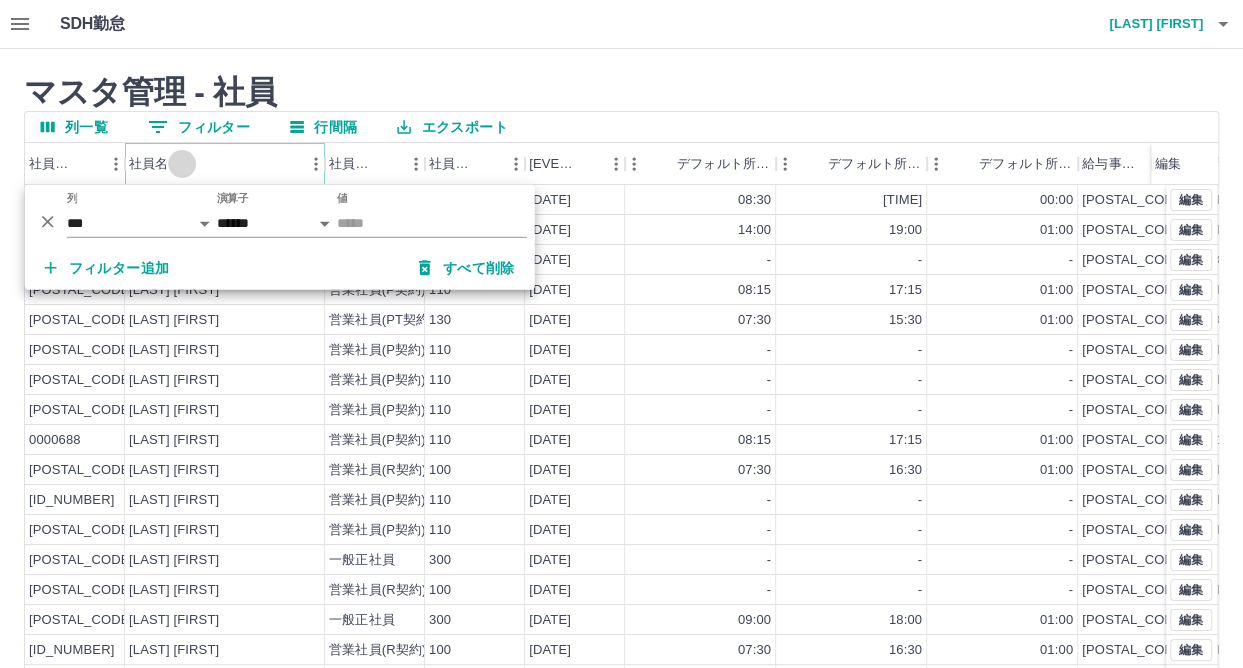 click 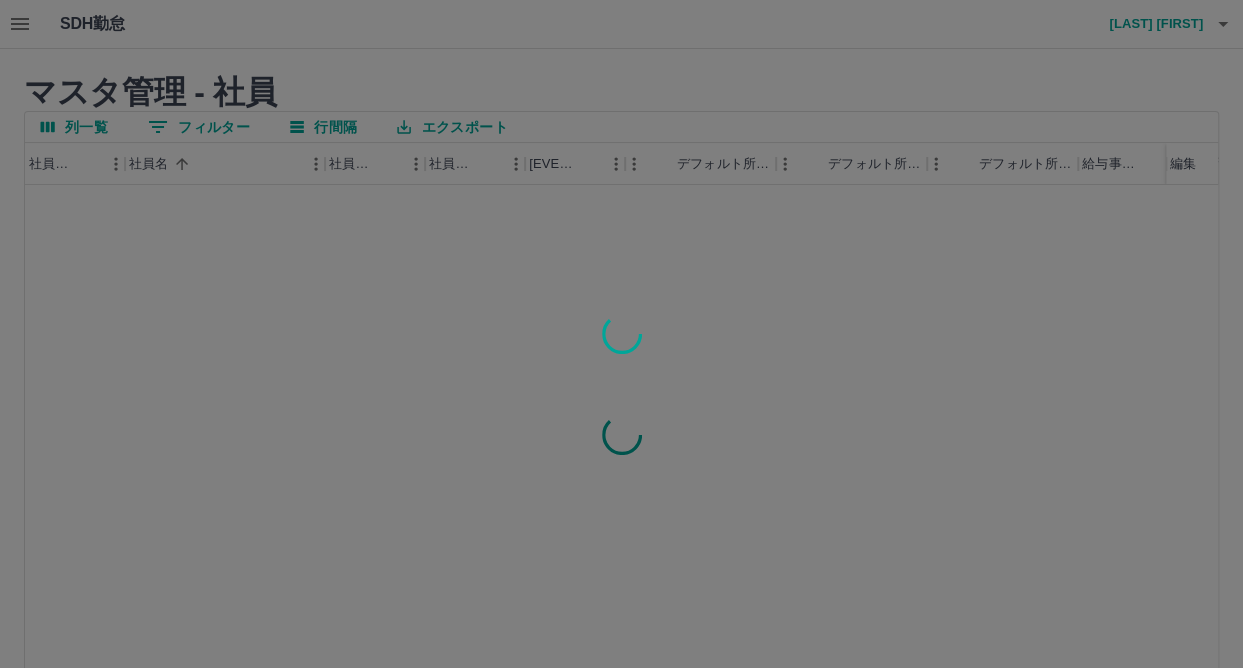 click at bounding box center (621, 334) 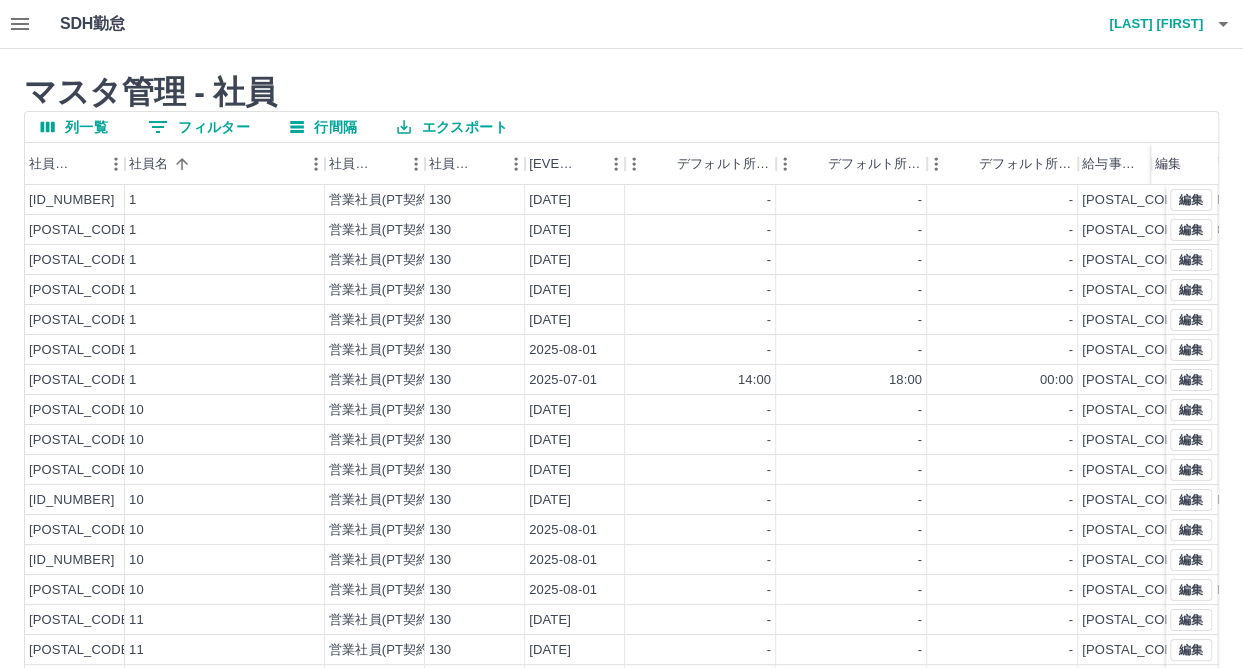 click on "0 フィルター" at bounding box center [199, 127] 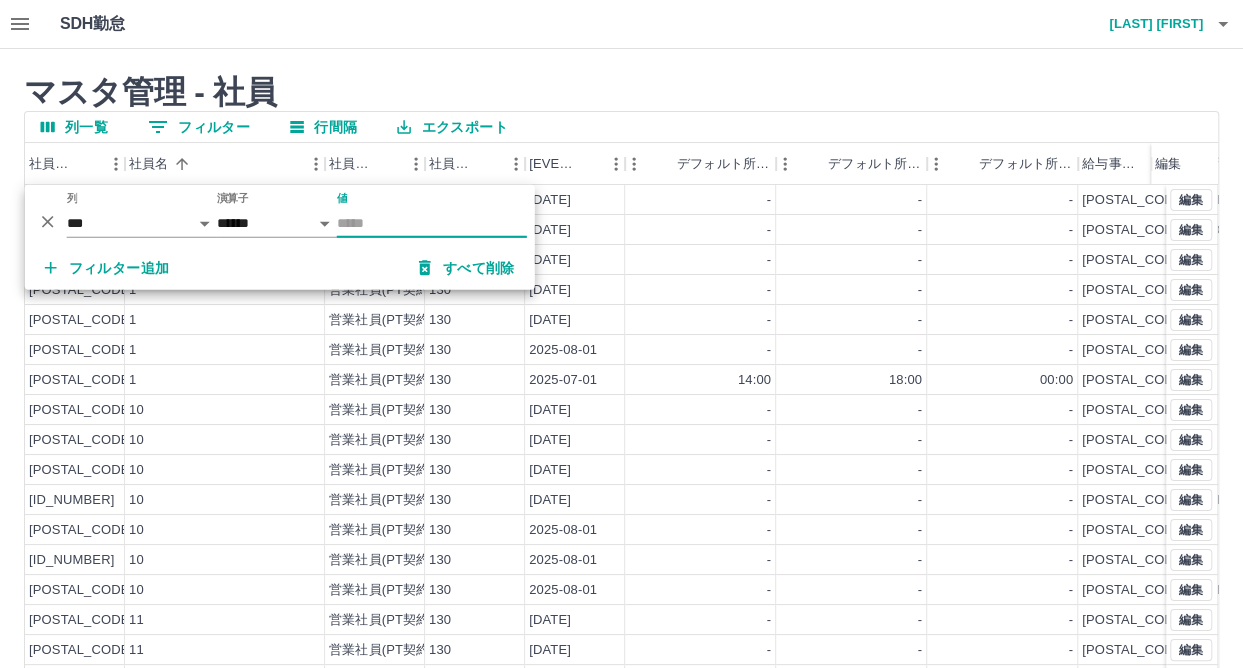 click on "マスタ管理 - 社員 列一覧 0 フィルター 行間隔 エクスポート 社員番号 社員名 社員区分 社員区分コード 入社日 デフォルト所定開始時刻 デフォルト所定終業時刻 デフォルト所定休憩時間 給与事業所コード 自所属契約コード 支払区分コード 編集 0098888 1 営業社員(PT契約) 130 2024-10-18 - - - 40030 40179008 0095215 1 営業社員(PT契約) 130 2024-05-01 - - - 40010 43221001 0095777 1 営業社員(PT契約) 130 2024-06-01 - - - 40030 0097282 1 営業社員(PT契約) 130 2024-07-22 - - - 40030 0104205 1 営業社員(PT契約) 130 2025-04-23 - - - 40050 0107250 1 営業社員(PT契約) 130 2025-08-01 - - - 40050 0106022 1 営業社員(PT契約) 130 2025-07-01 14:00 18:00 00:00 46010 0095788 10 営業社員(PT契約) 130 2024-06-01 - - - 40030 0097793 10 営業社員(PT契約) 130 2024-08-01 - - - 40030 0100943 10 営業社員(PT契約) 130 2025-02-14 - - - 40030 0102206 10 営業社員(PT契約) 130 2025-04-01 - - - 47010" at bounding box center [621, 412] 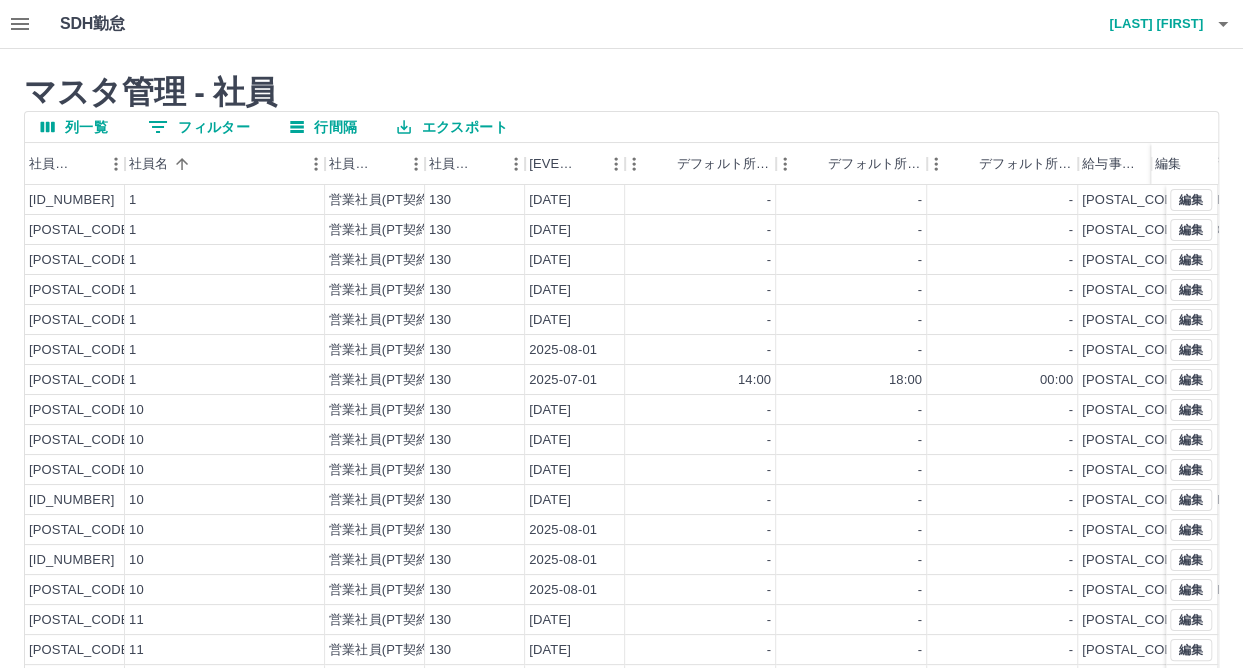 click at bounding box center [20, 24] 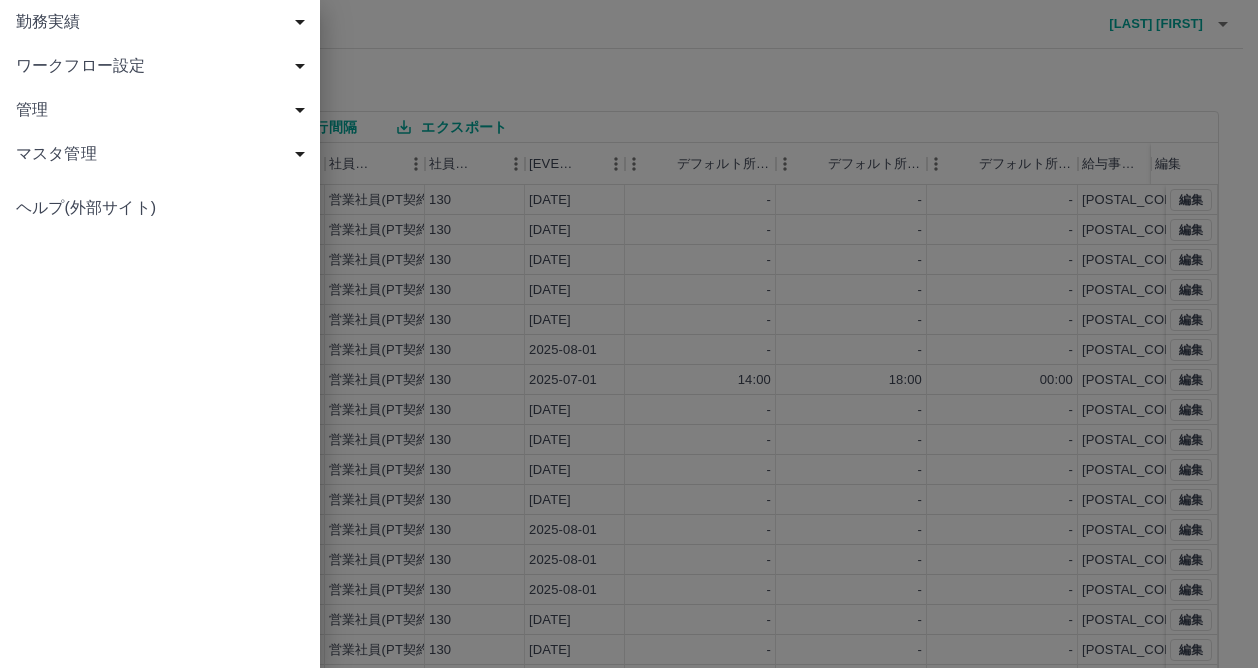 click on "ワークフロー設定" at bounding box center [164, 66] 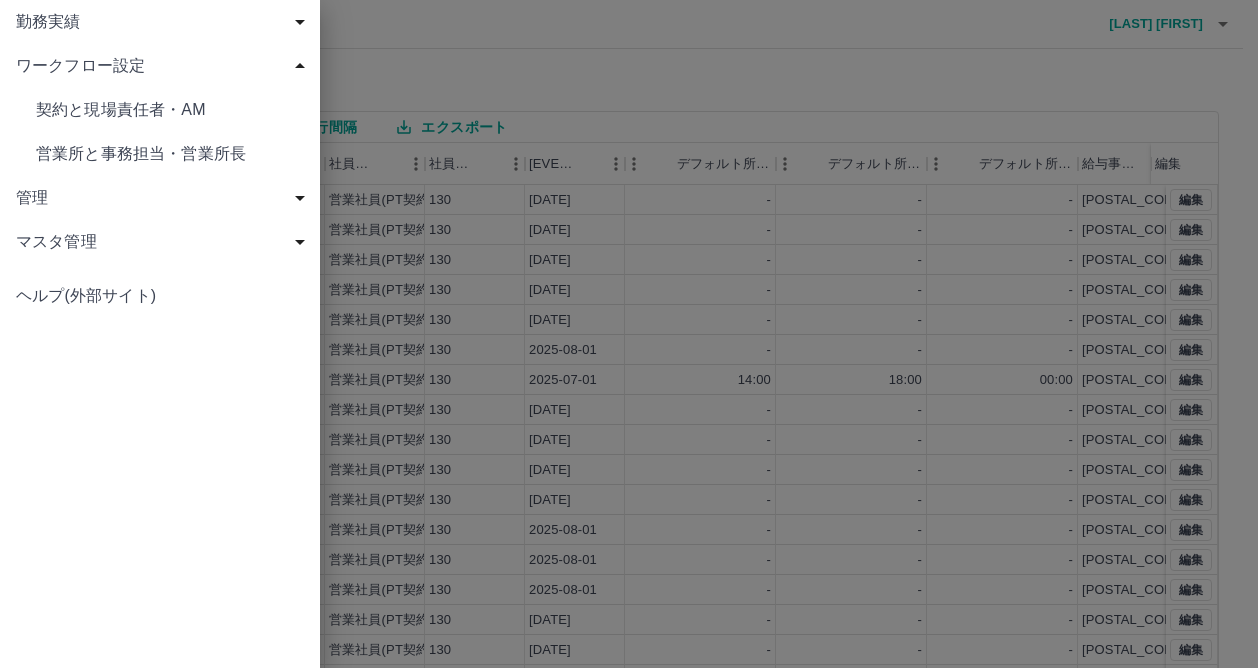 click on "営業所と事務担当・営業所長" at bounding box center [160, 154] 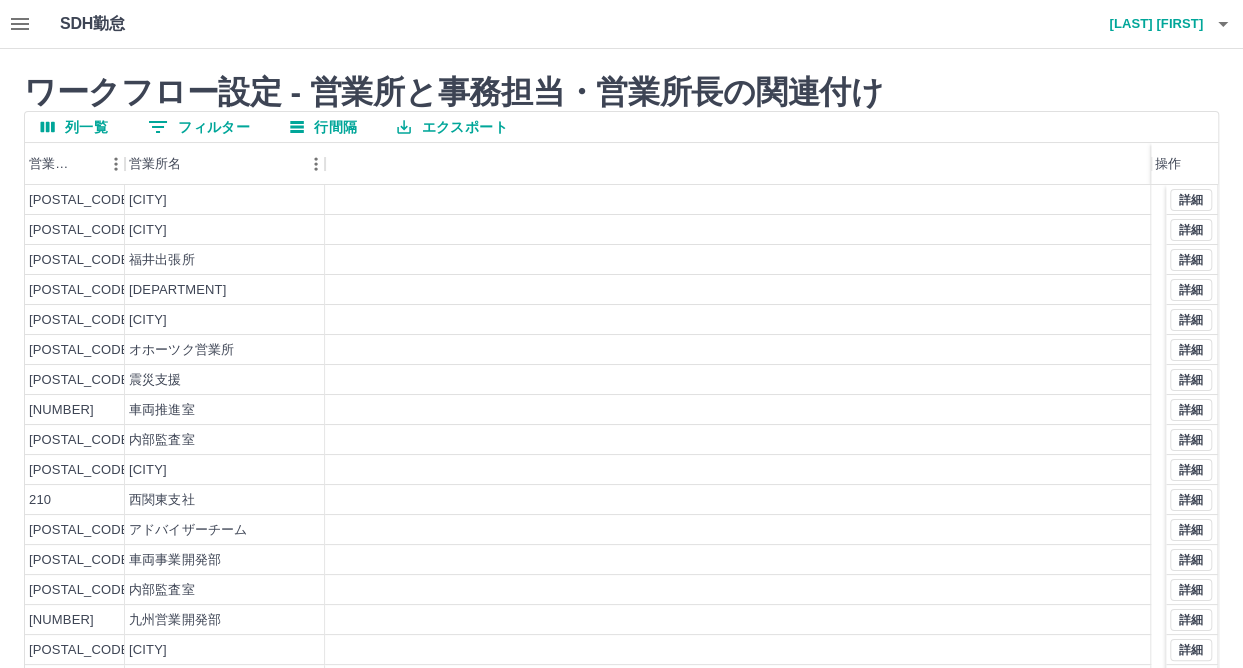 click on "ワークフロー設定 - 営業所と事務担当・営業所長の関連付け 列一覧 0 フィルター 行間隔 エクスポート 営業所コード 営業所名 操作 49130 ＳＤＸ学童保育出向者用 23020 名古屋第二営業所 18010 福井出張所 13110 城西営業所 19010 甲府営業所 1060 オホーツク営業所 79000 震災支援 71820 車両推進室 50400 内部監査室 13240 石川県アンテナショップ 210 西関東支社 50330 アドバイザーチーム 50380 車両事業開発部 93100 内部監査室 480 九州営業開発部 49040 大新東ＳＤＸ出向者用 49100 DSU支店部門 32010 松江営業所 20010 松本営業所 12040 横芝光営業所 詳細 詳細 詳細 詳細 詳細 詳細 詳細 詳細 詳細 詳細 詳細 詳細 詳細 詳細 詳細 詳細 詳細 詳細 詳細 詳細 ページあたりの行数: 20 ** 1～20 / 301" at bounding box center [621, 412] 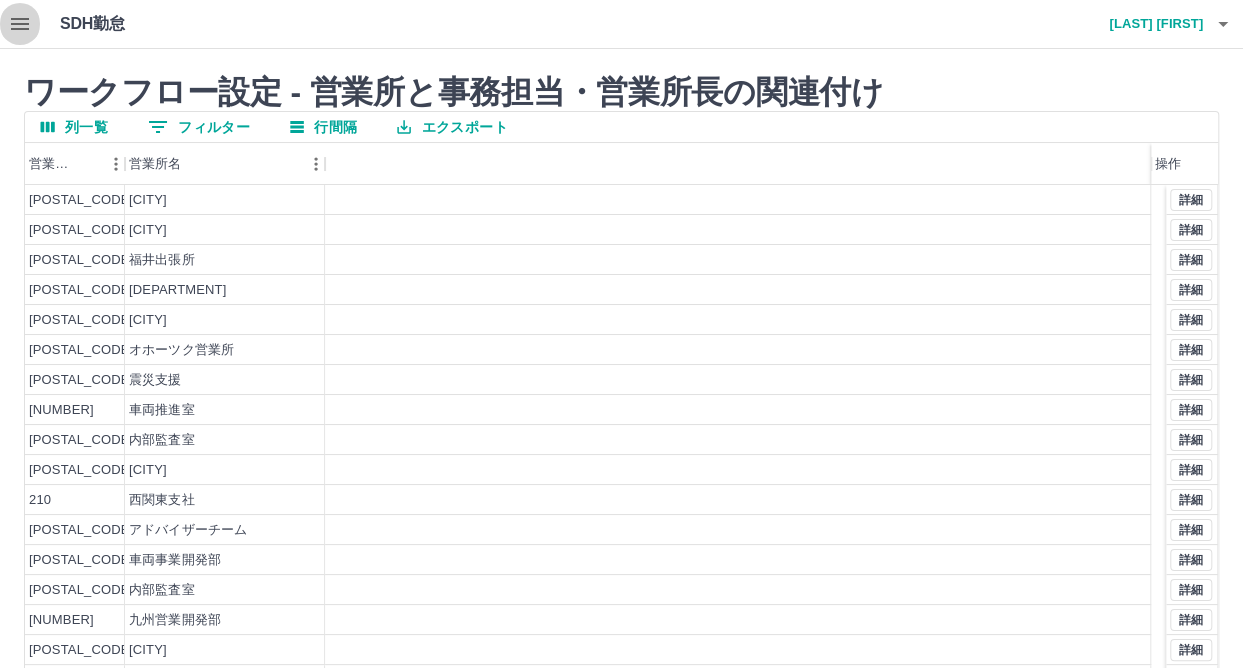 click at bounding box center [20, 24] 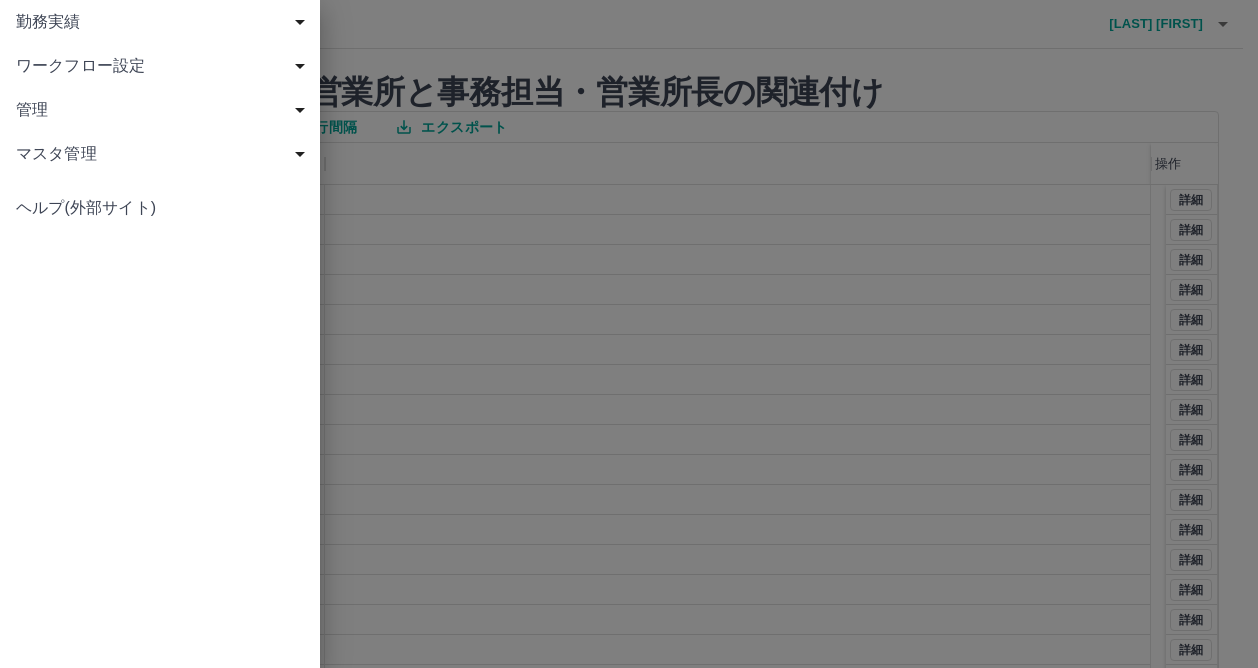 click at bounding box center [629, 334] 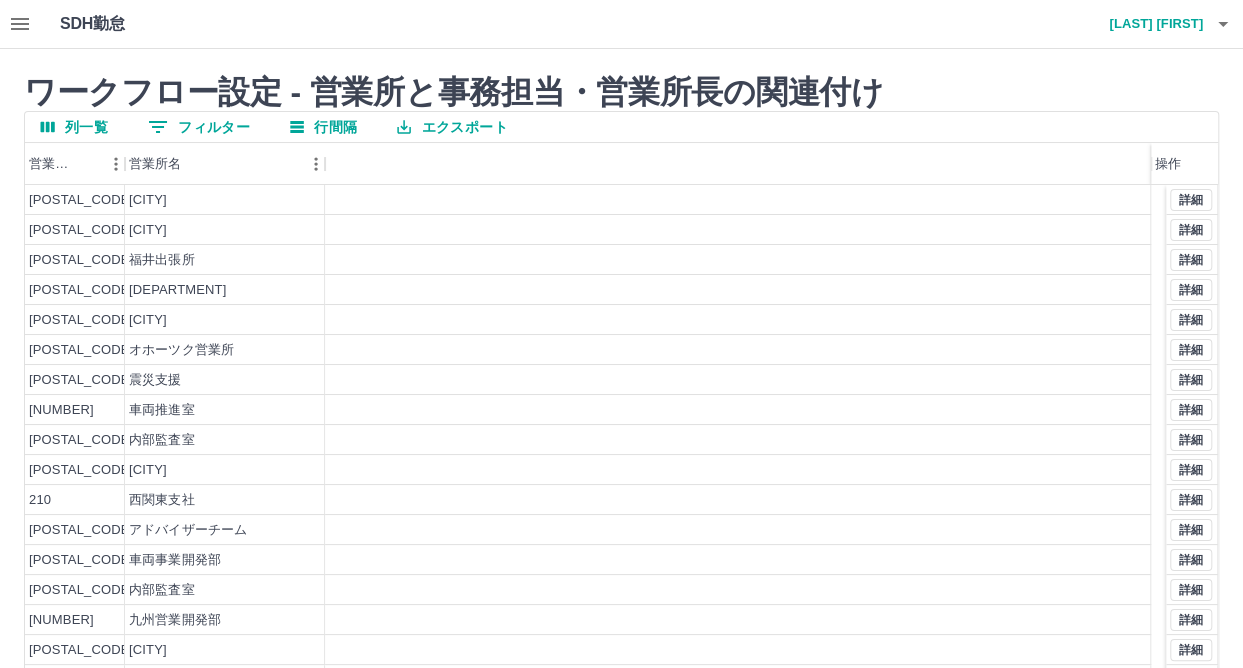 click on "SDH勤怠 嶋田　裕呉 ワークフロー設定 - 営業所と事務担当・営業所長の関連付け 列一覧 0 フィルター 行間隔 エクスポート 営業所コード 営業所名 操作 49130 ＳＤＸ学童保育出向者用 23020 名古屋第二営業所 18010 福井出張所 13110 城西営業所 19010 甲府営業所 1060 オホーツク営業所 79000 震災支援 71820 車両推進室 50400 内部監査室 13240 石川県アンテナショップ 210 西関東支社 50330 アドバイザーチーム 50380 車両事業開発部 93100 内部監査室 480 九州営業開発部 49040 大新東ＳＤＸ出向者用 49100 DSU支店部門 32010 松江営業所 20010 松本営業所 12040 横芝光営業所 詳細 詳細 詳細 詳細 詳細 詳細 詳細 詳細 詳細 詳細 詳細 詳細 詳細 詳細 詳細 詳細 詳細 詳細 詳細 詳細 ページあたりの行数: 20 ** 1～20 / 301 SDH勤怠" at bounding box center [621, 387] 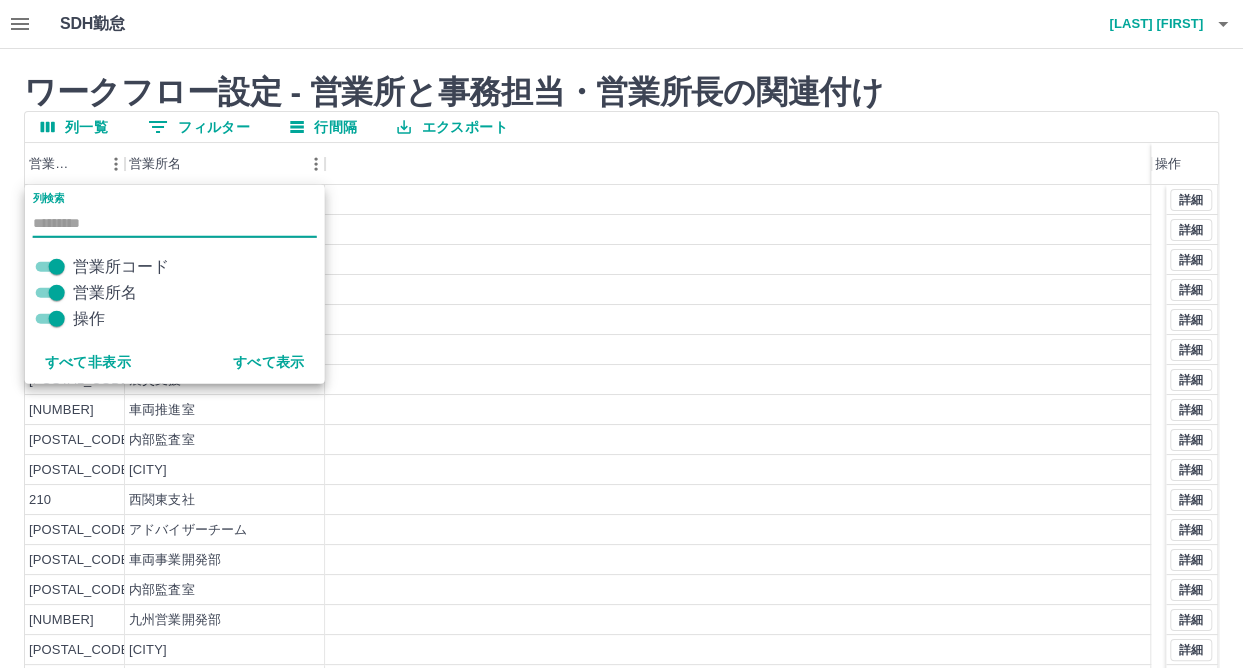 click on "列一覧" at bounding box center (74, 127) 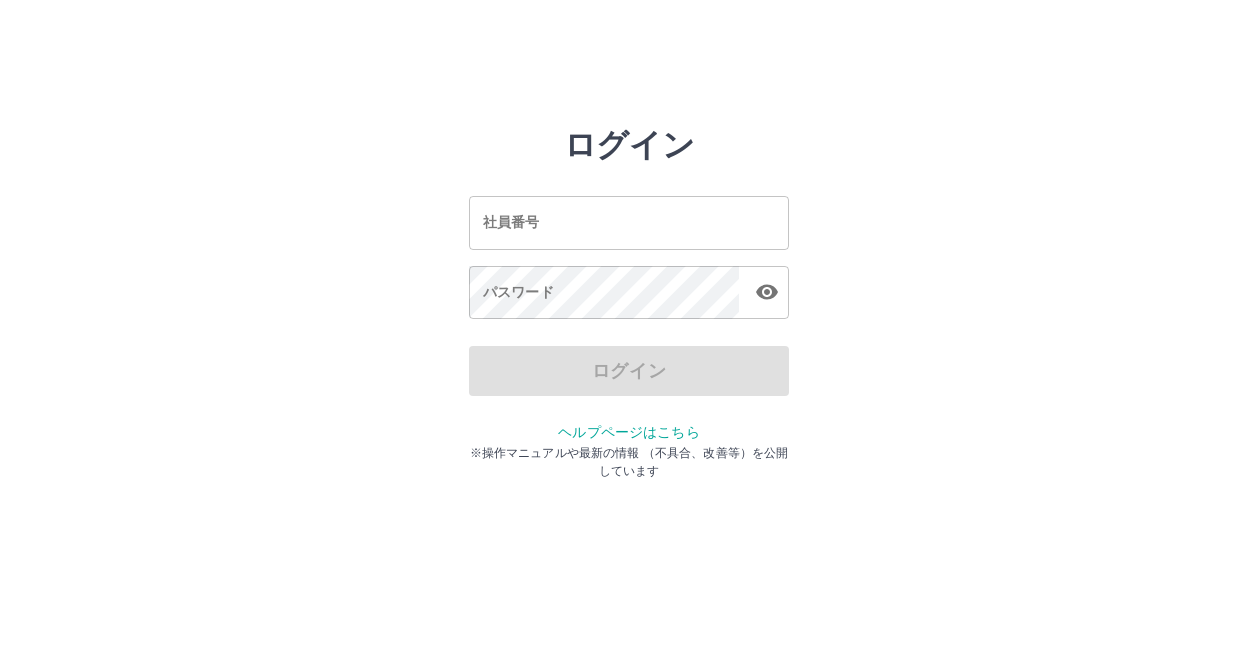 scroll, scrollTop: 0, scrollLeft: 0, axis: both 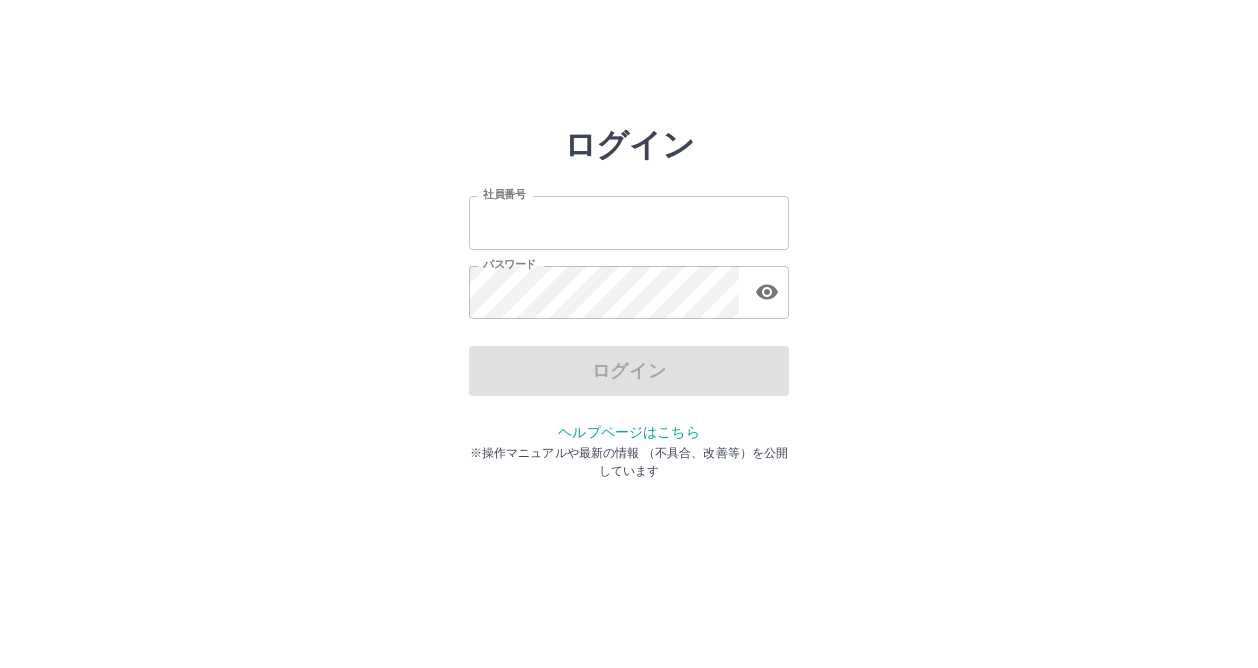type on "*******" 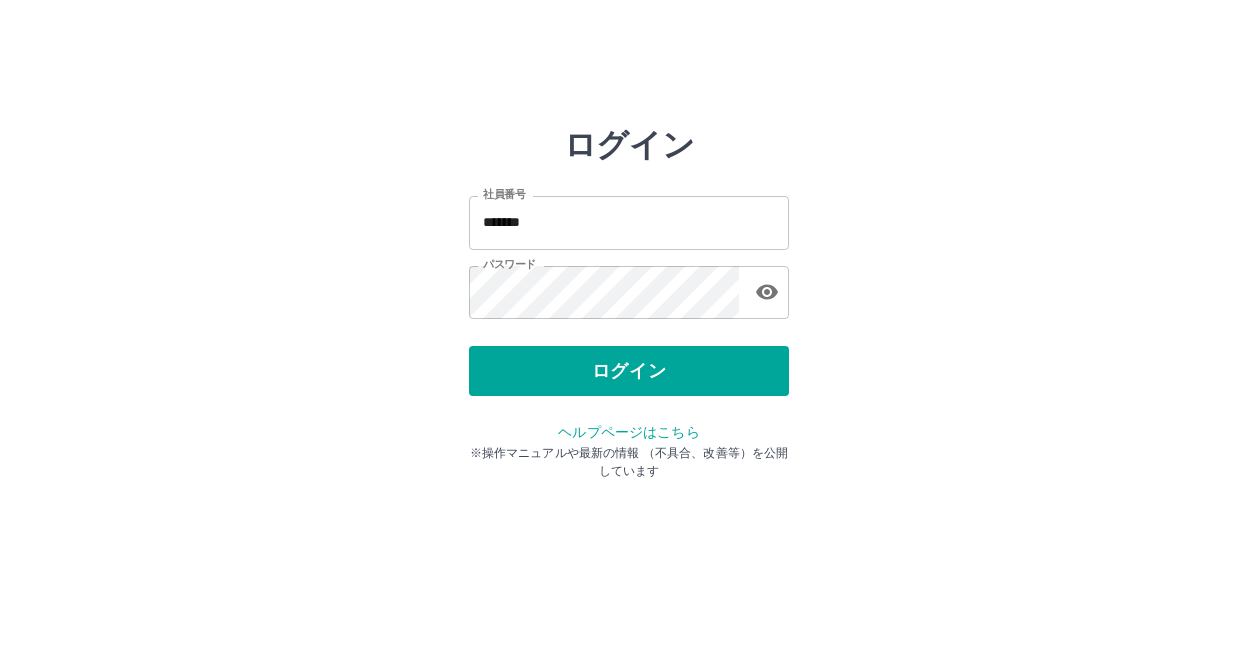 click on "ログイン" at bounding box center [629, 371] 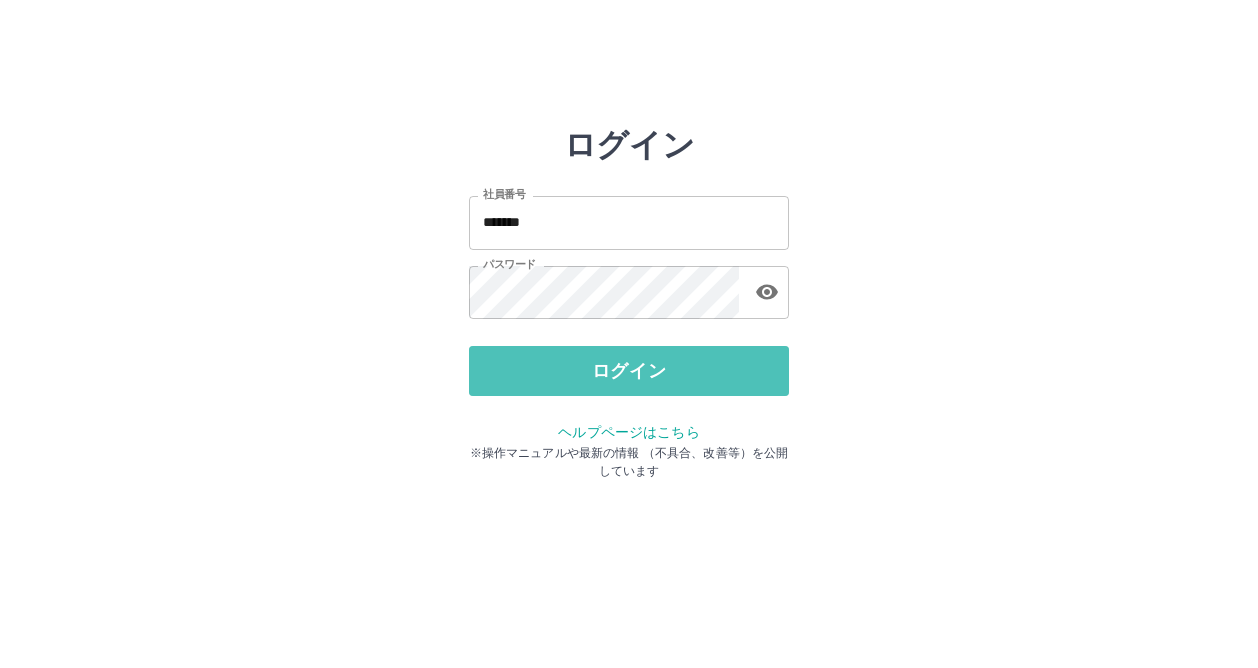 click on "ログイン" at bounding box center [629, 371] 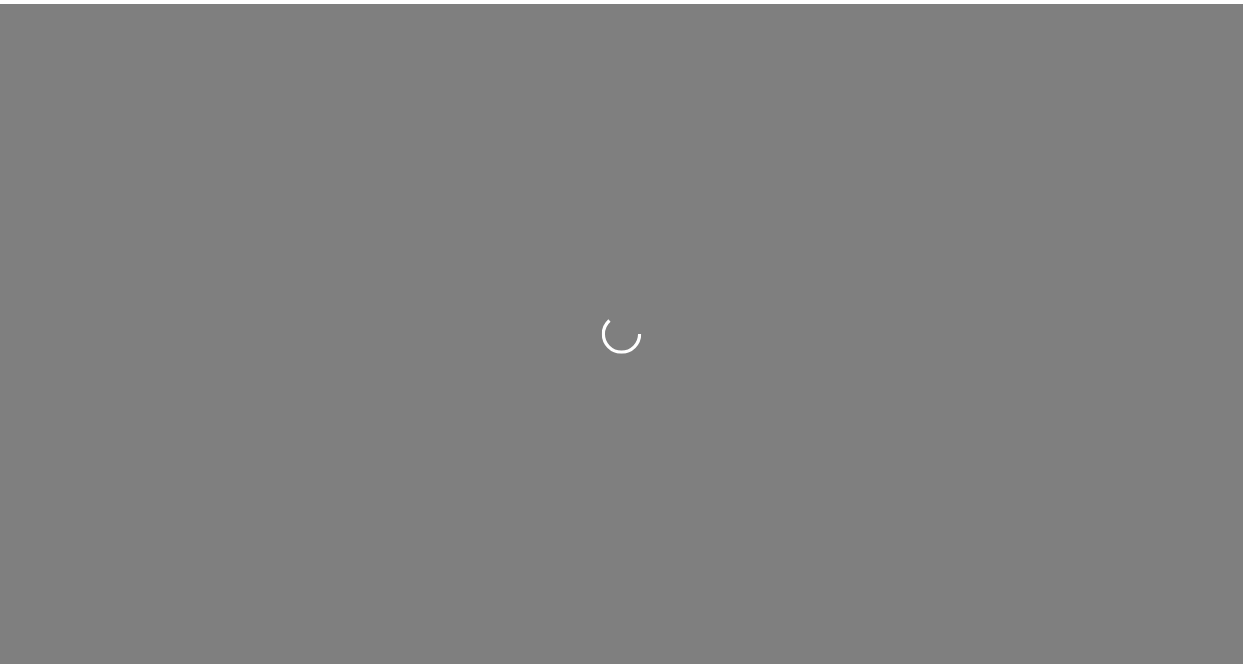 scroll, scrollTop: 0, scrollLeft: 0, axis: both 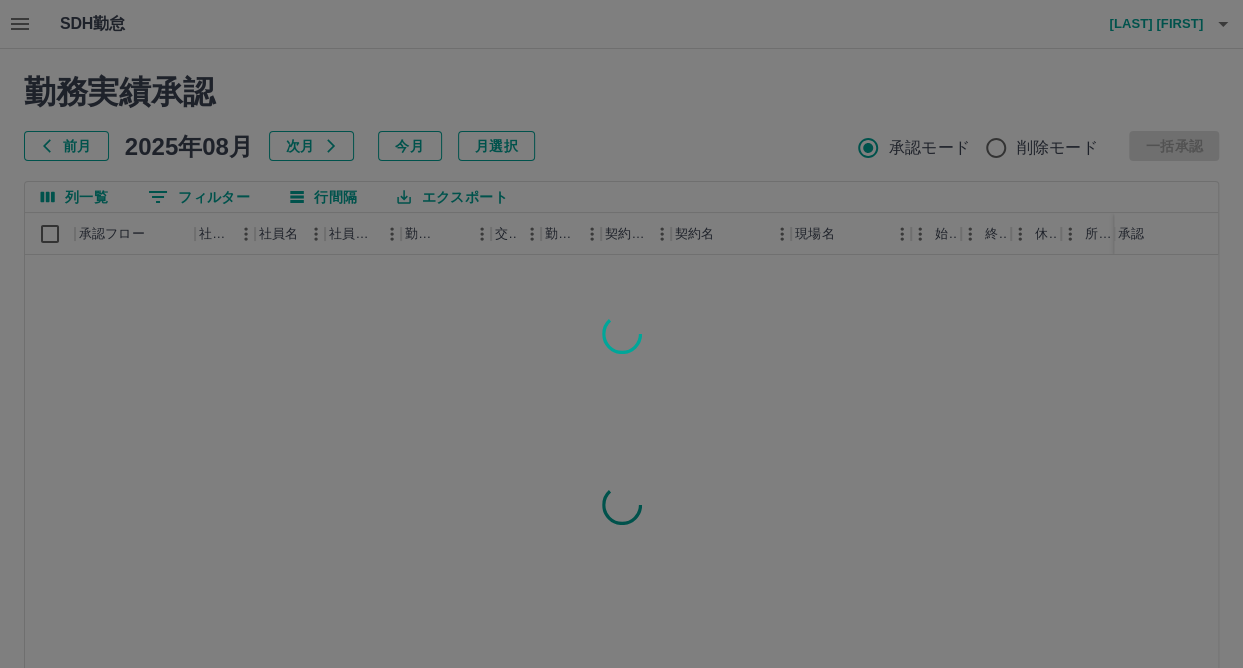 click at bounding box center (621, 334) 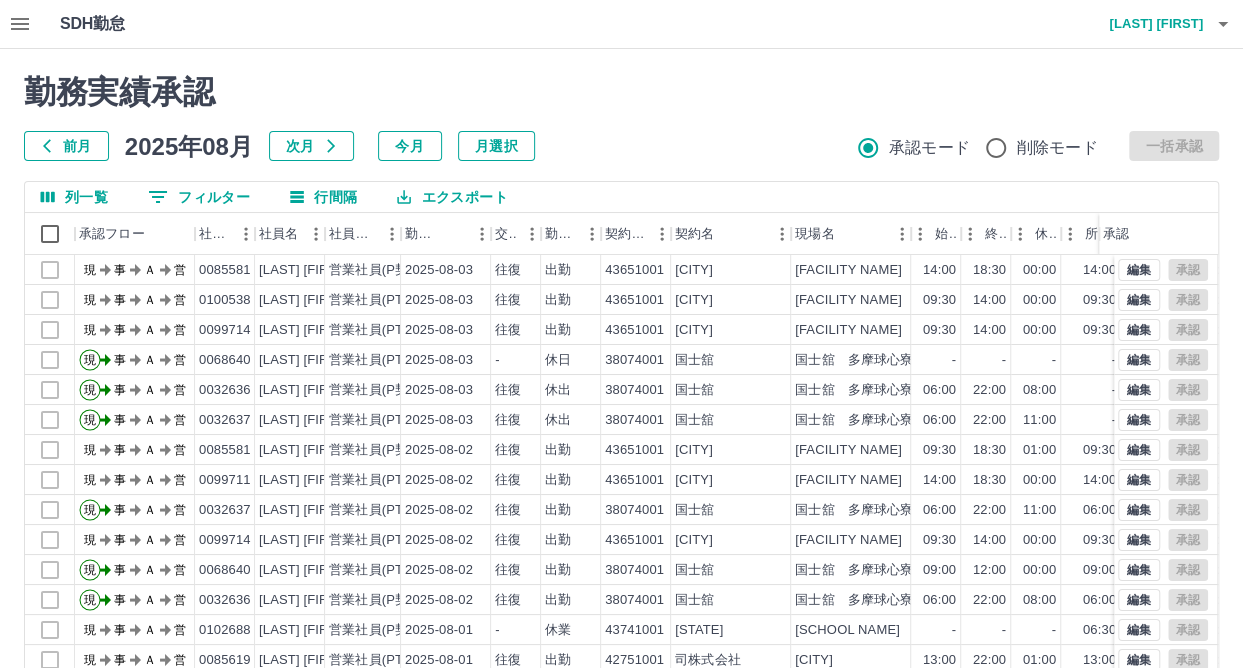 click on "前月" at bounding box center [66, 146] 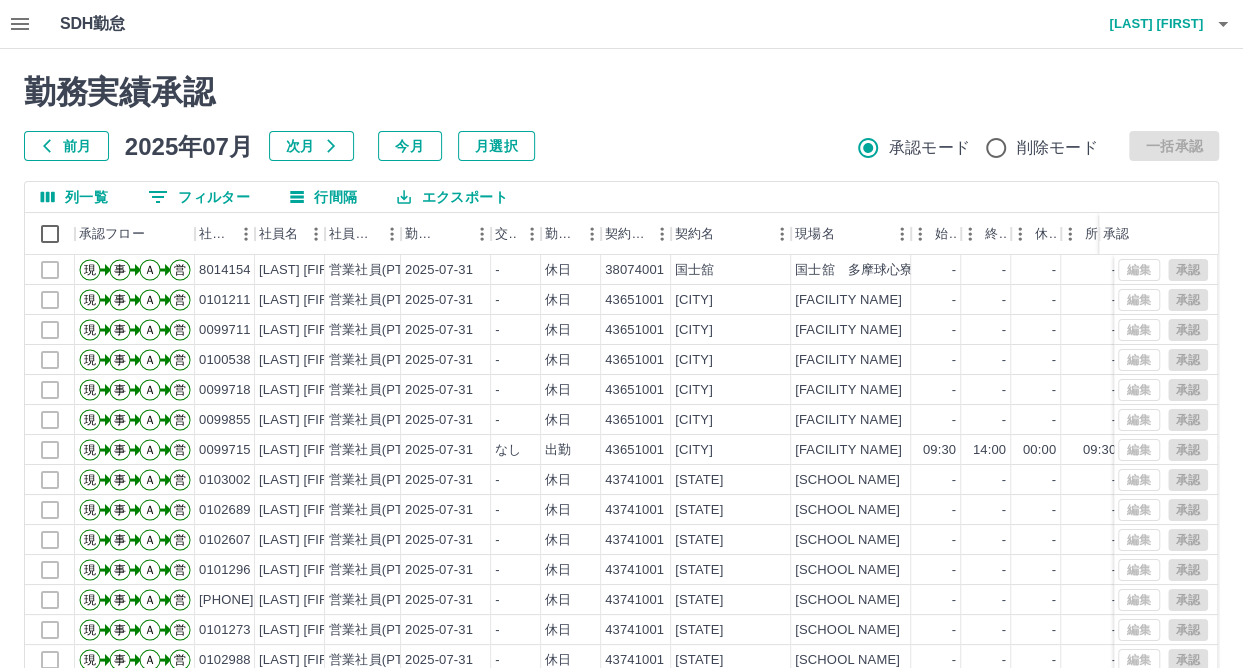 click on "0 フィルター" at bounding box center [199, 197] 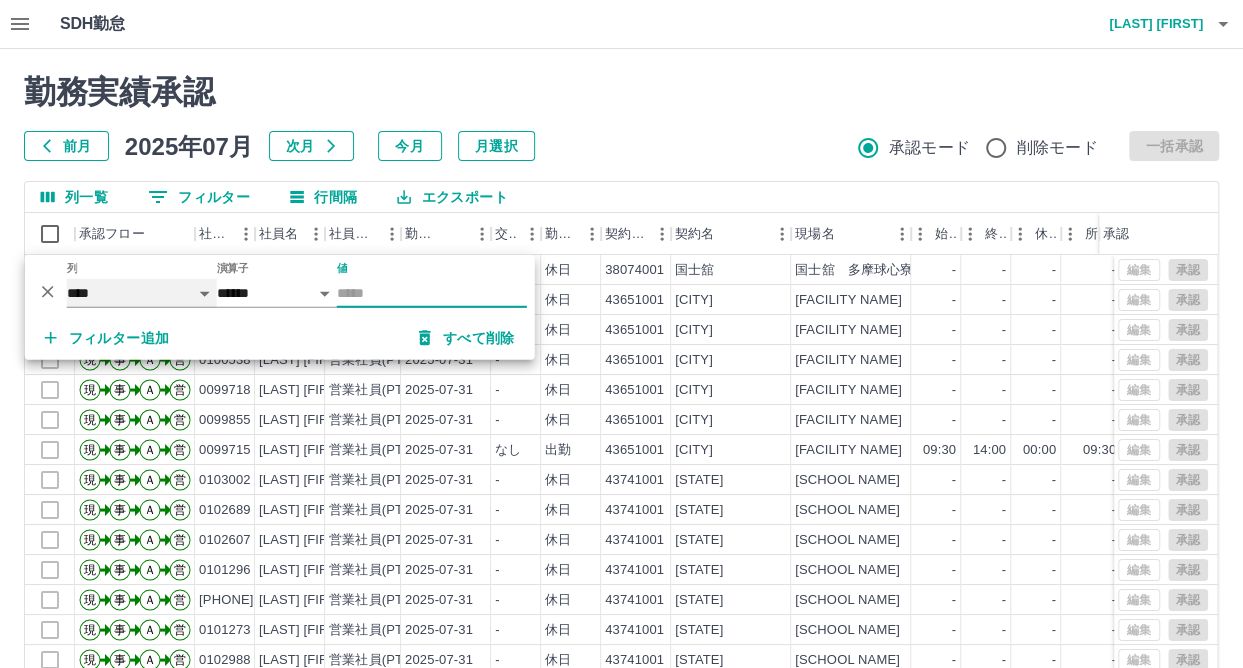 click on "**** *** **** *** *** **** ***** *** *** ** ** ** **** **** **** ** ** *** **** *****" at bounding box center (142, 293) 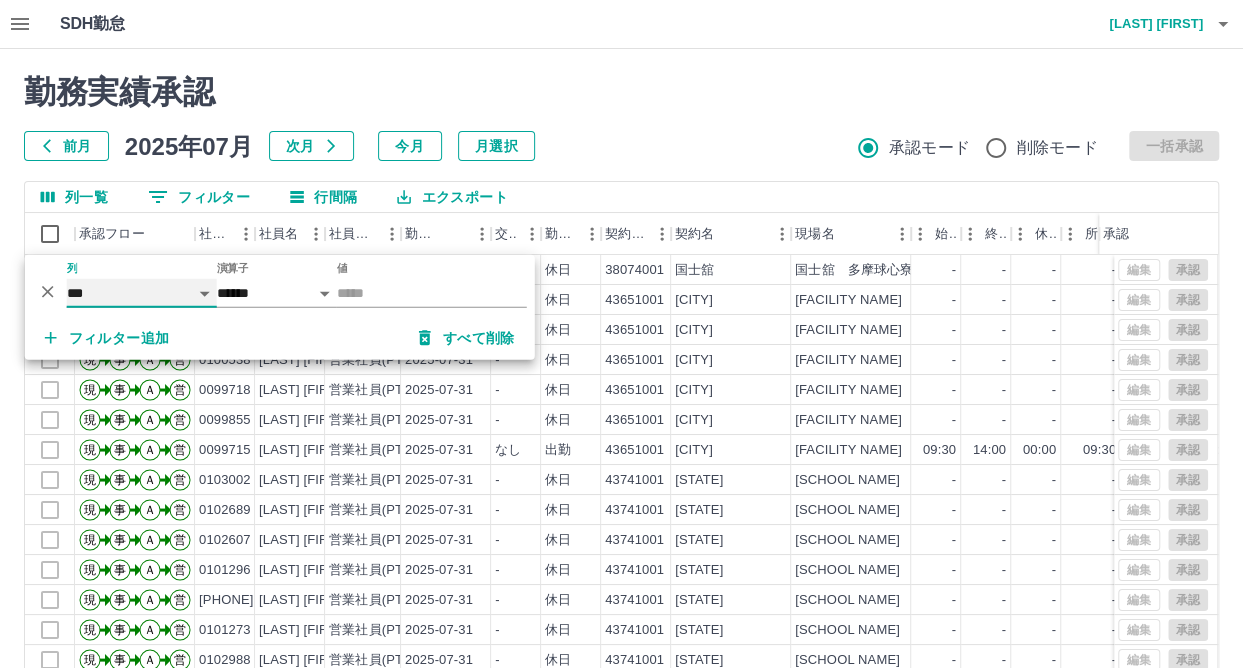 click on "**** *** **** *** *** **** ***** *** *** ** ** ** **** **** **** ** ** *** **** *****" at bounding box center [142, 293] 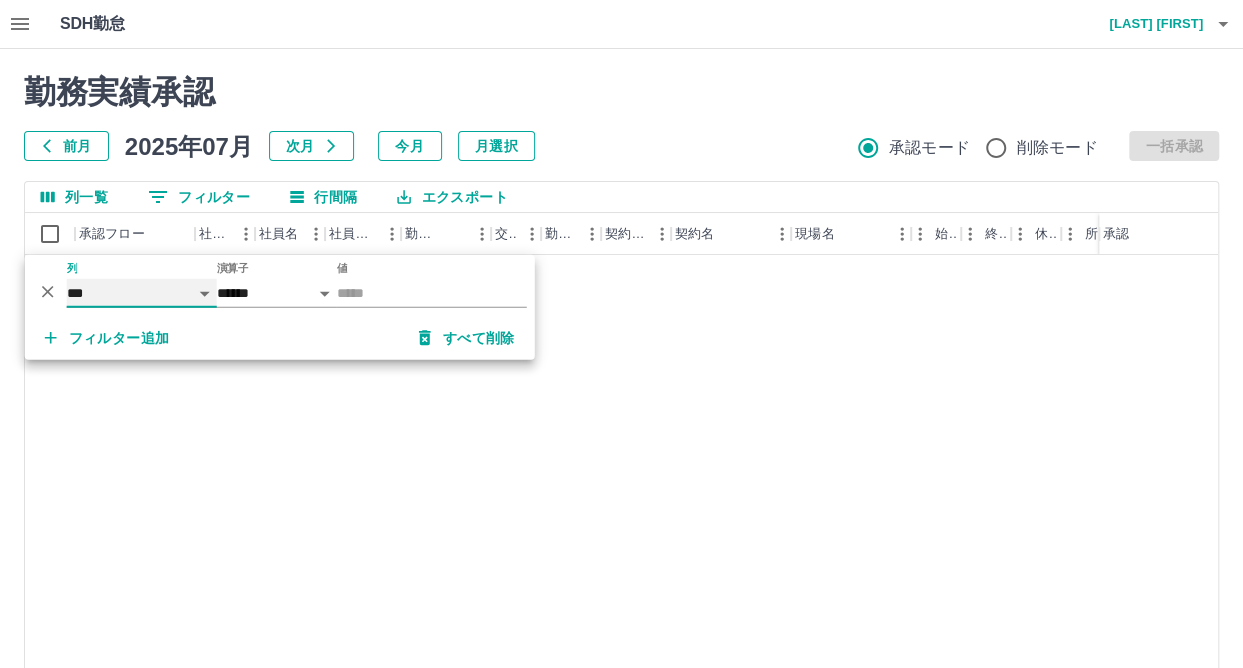 select on "**********" 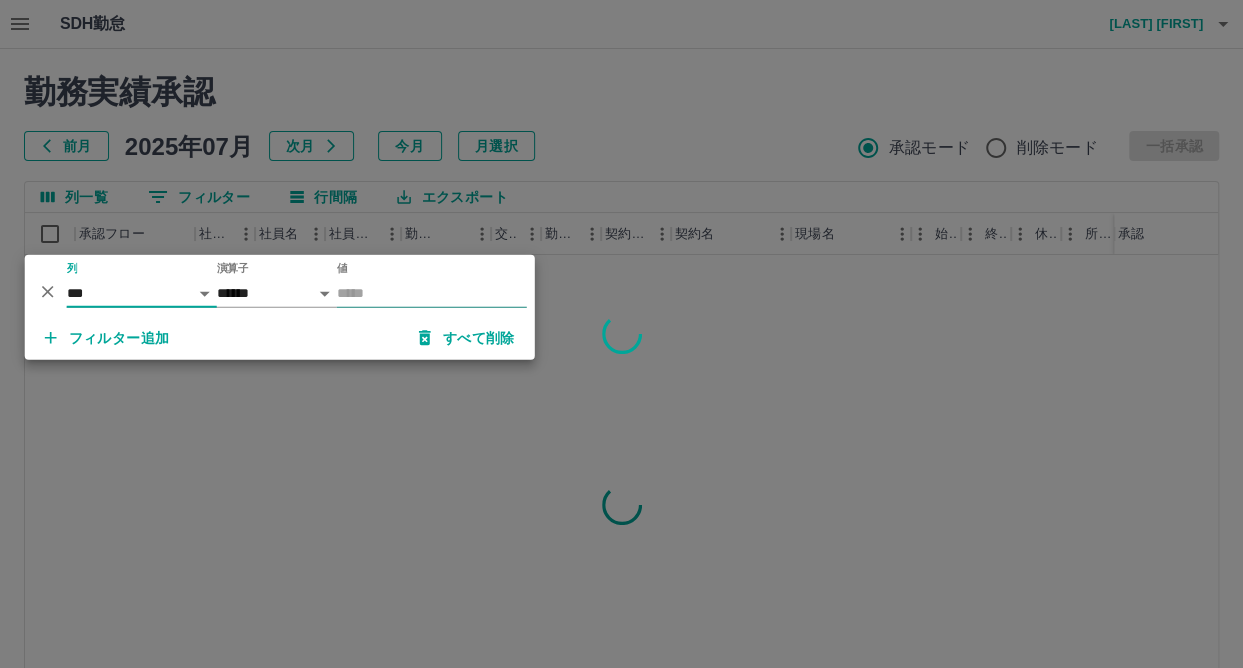 click on "値" at bounding box center [432, 293] 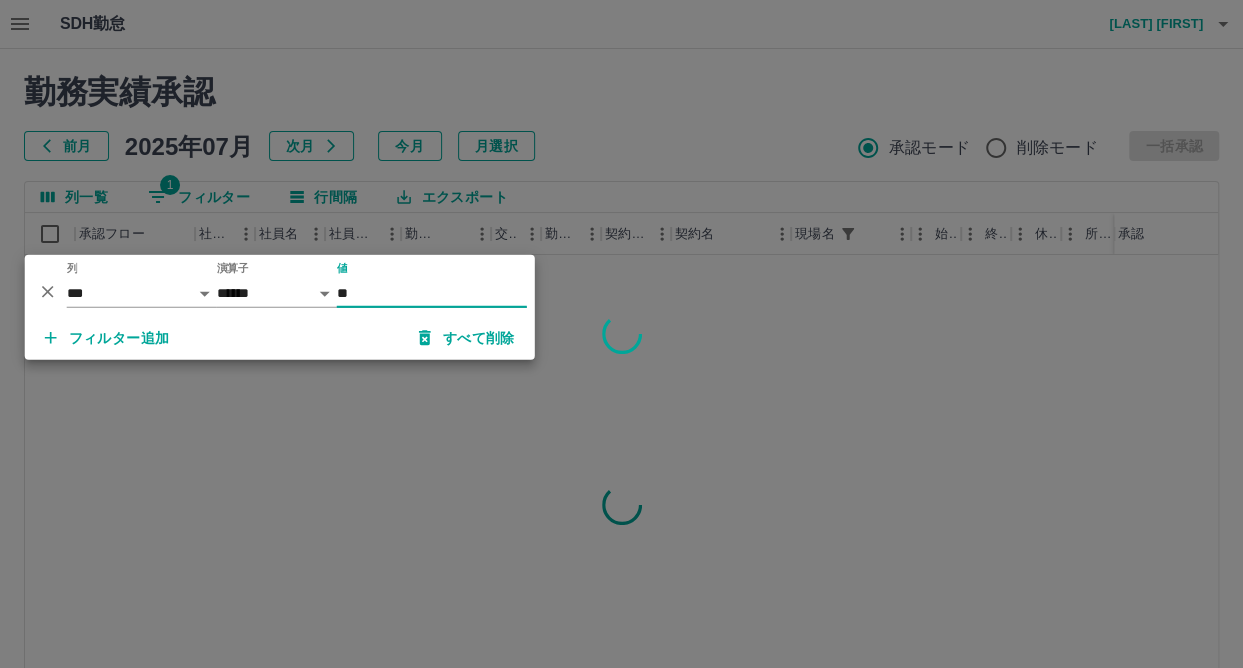 type on "*" 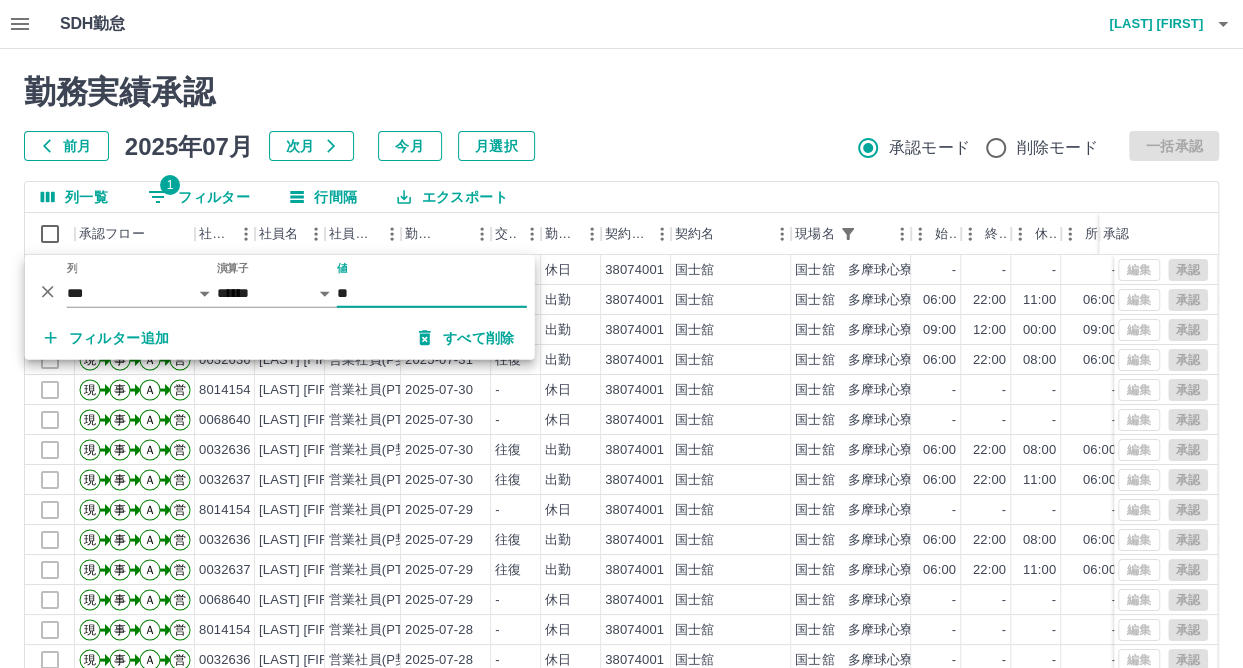 type on "**" 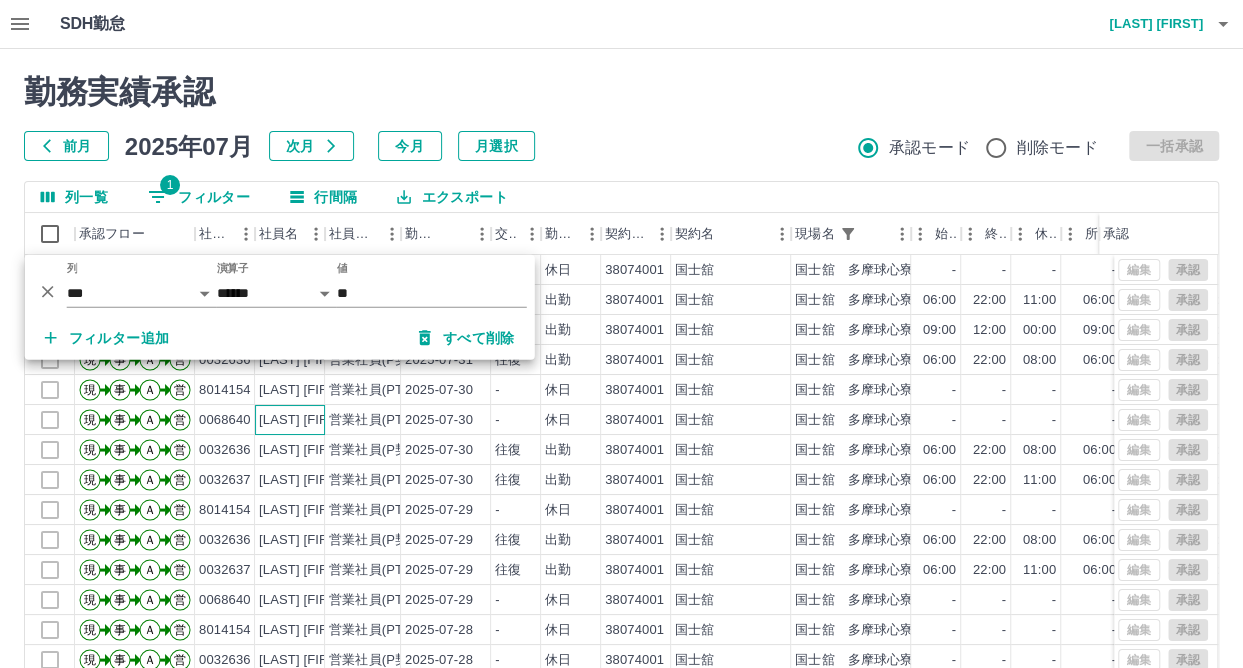 click on "新町　富貴子" at bounding box center [290, 420] 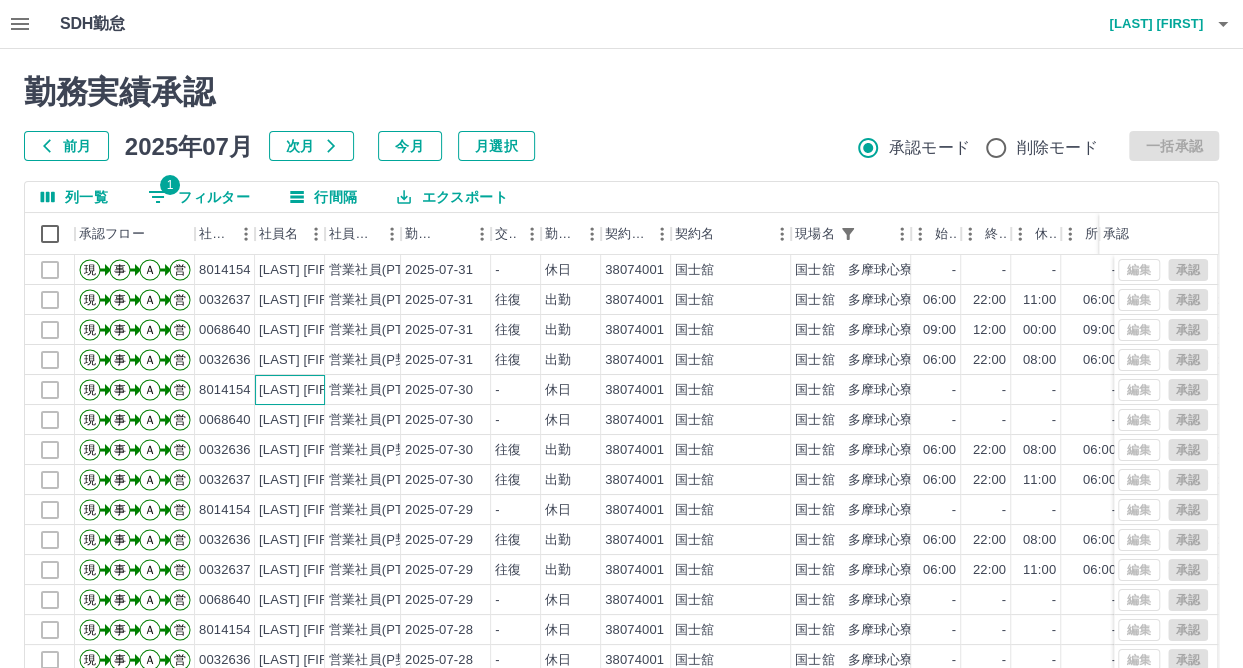 click on "[LAST_NAME] [FIRST_NAME]" at bounding box center (304, 390) 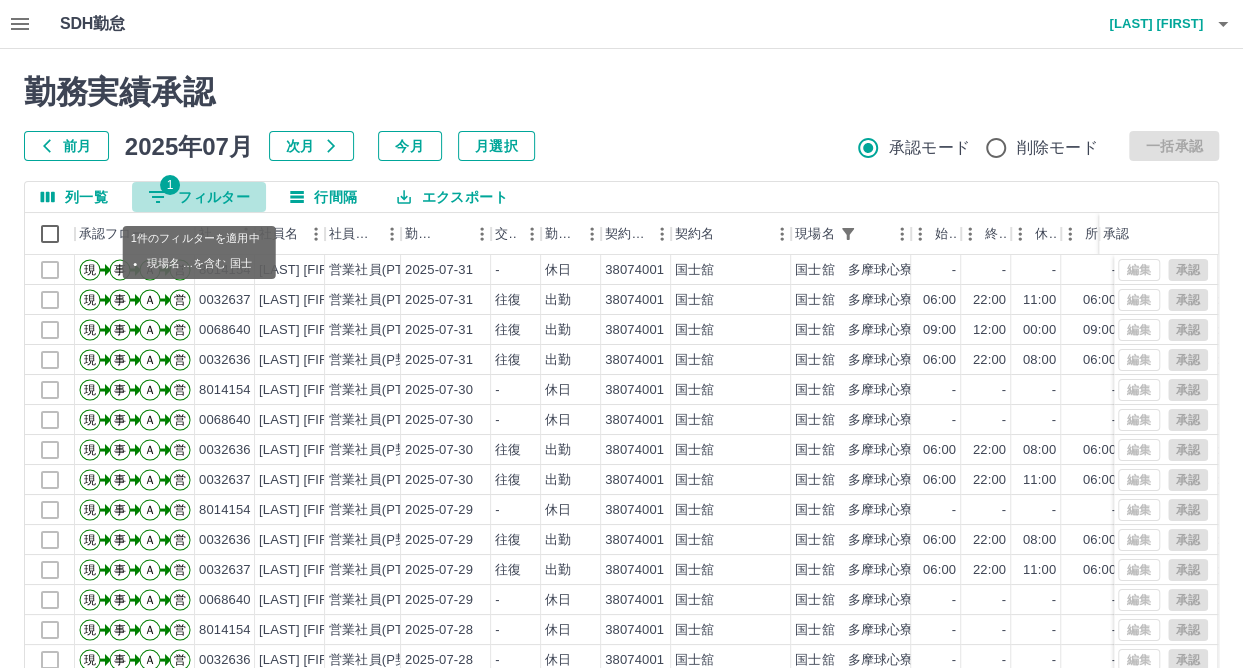 click on "1 フィルター" at bounding box center (199, 197) 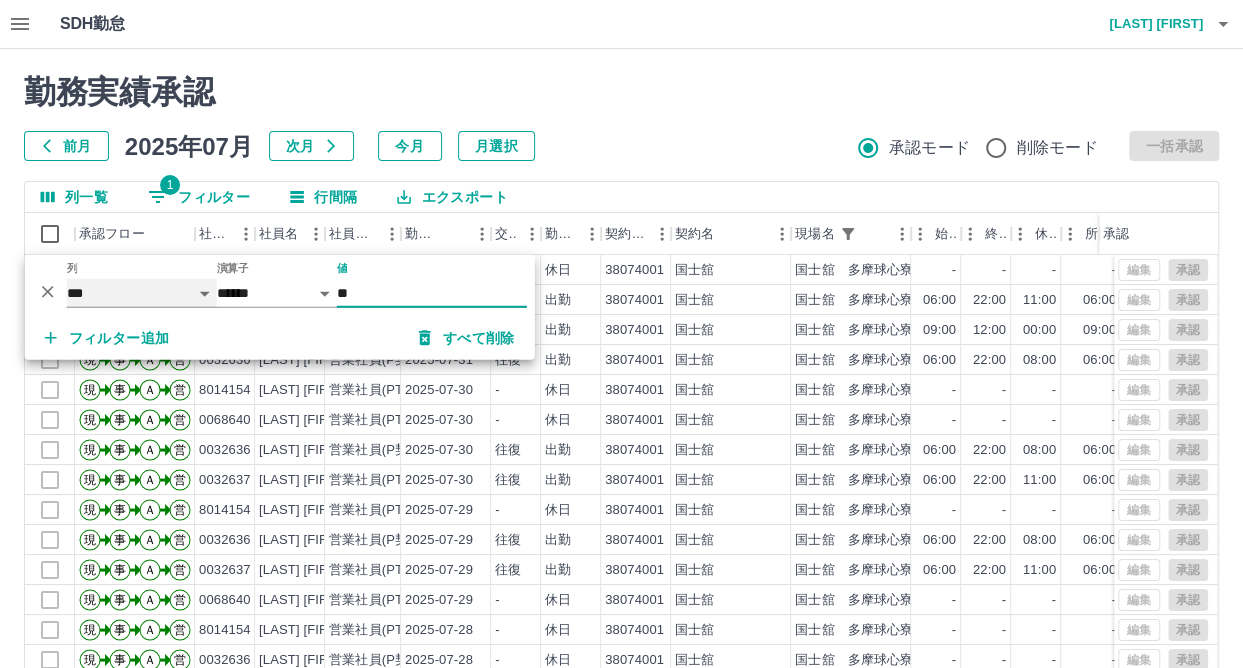 click on "**** *** **** *** *** **** ***** *** *** ** ** ** **** **** **** ** ** *** **** *****" at bounding box center [142, 293] 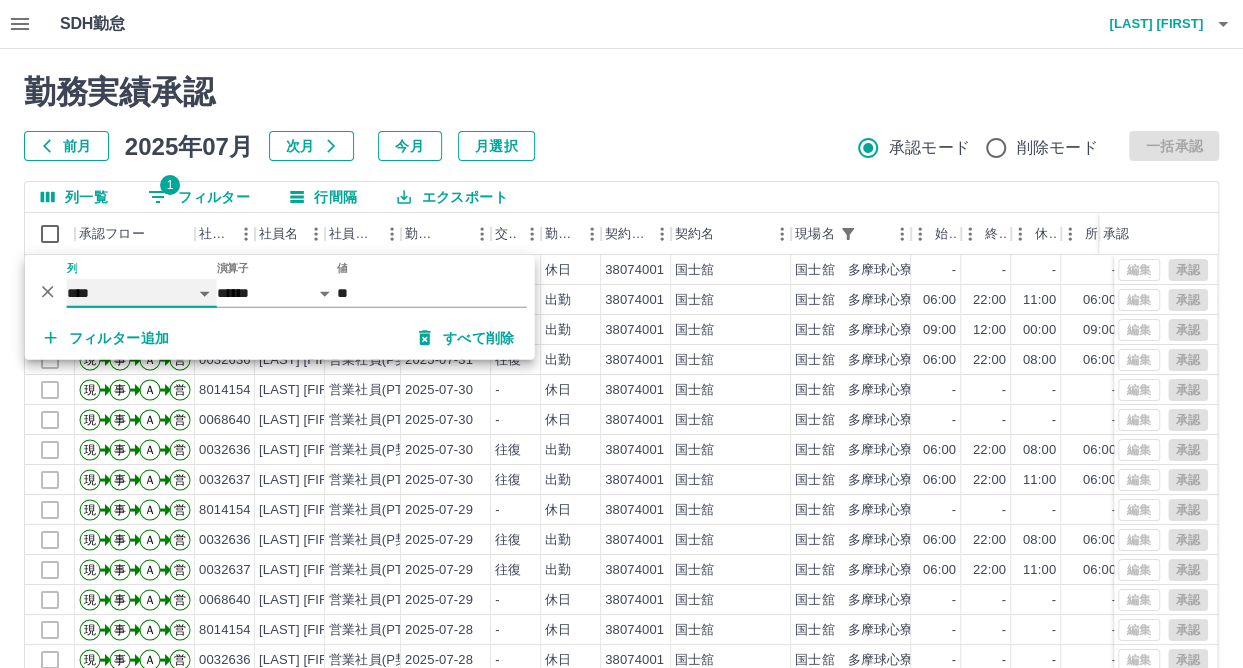 click on "**** *** **** *** *** **** ***** *** *** ** ** ** **** **** **** ** ** *** **** *****" at bounding box center (142, 293) 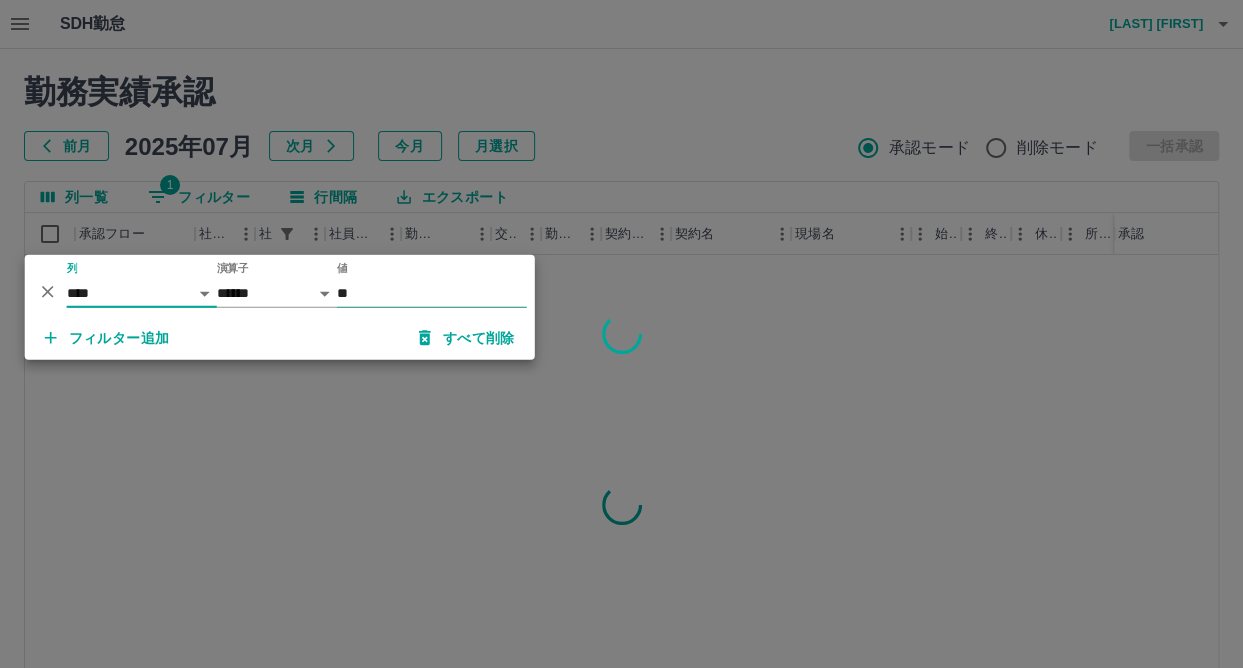 click on "**" at bounding box center [432, 293] 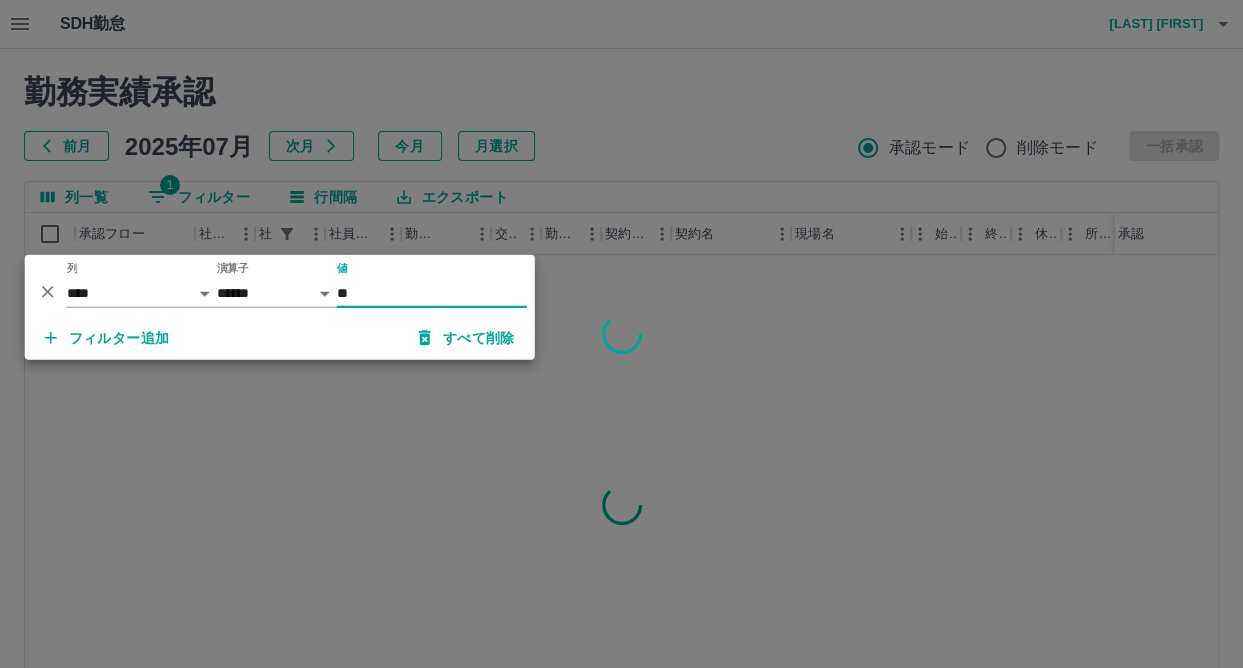 type on "*" 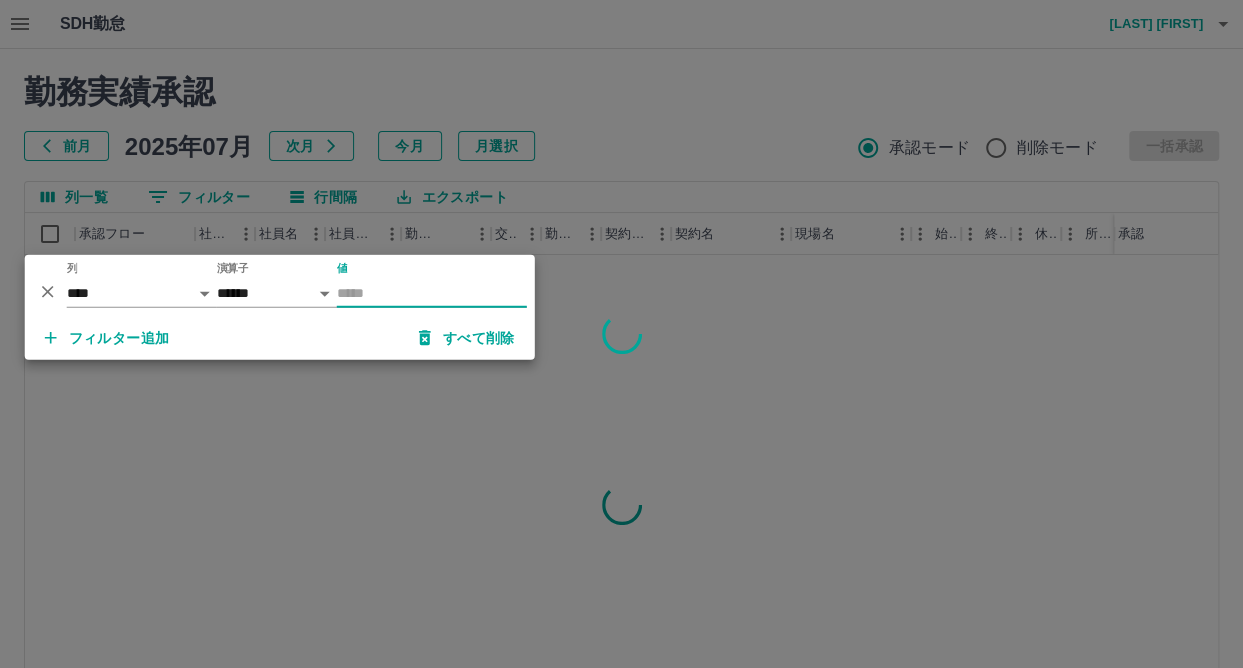 type 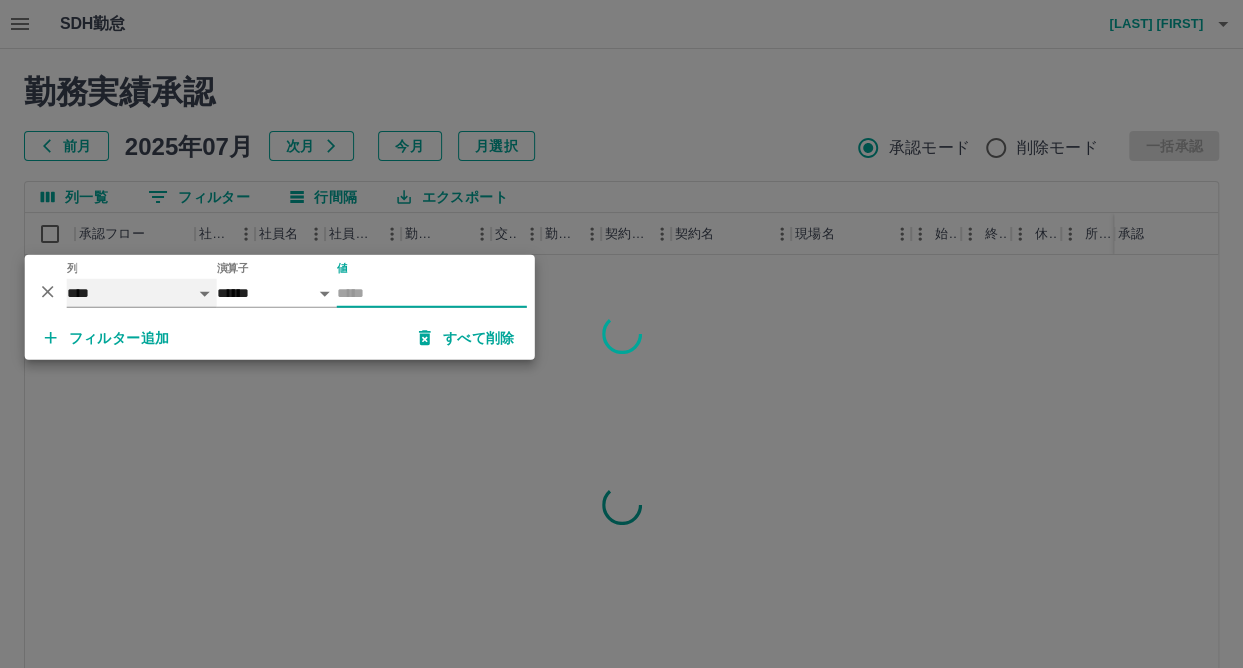 click on "**** *** **** *** *** **** ***** *** *** ** ** ** **** **** **** ** ** *** **** *****" at bounding box center (142, 293) 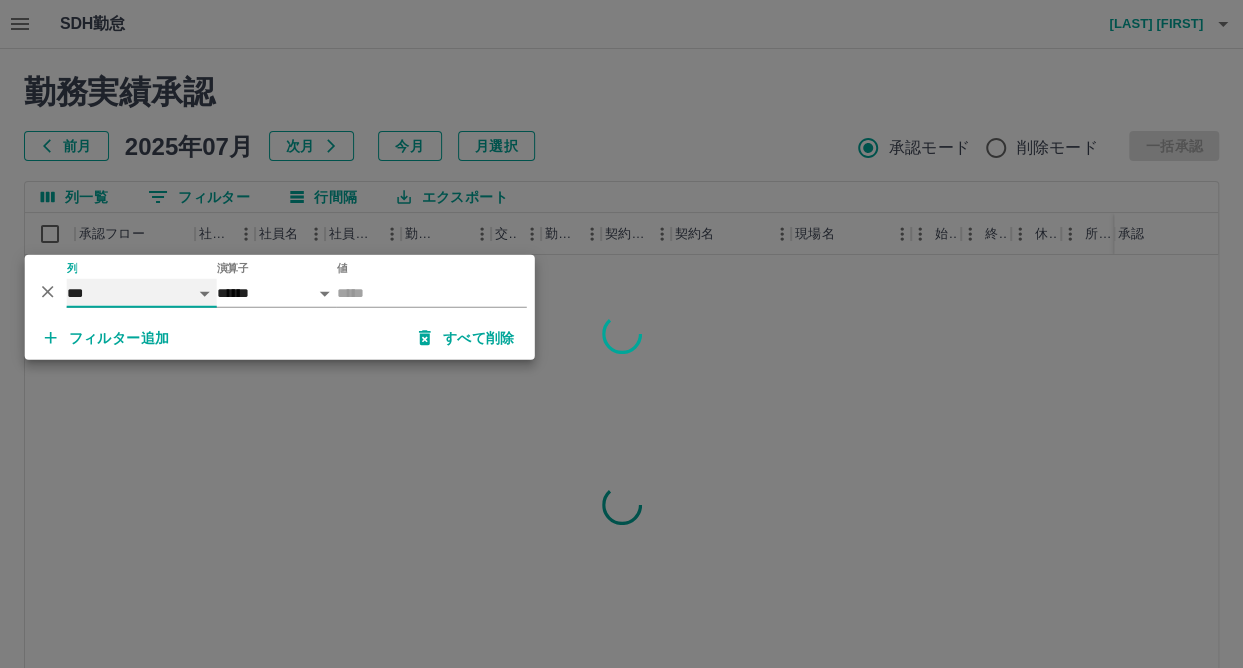 click on "**** *** **** *** *** **** ***** *** *** ** ** ** **** **** **** ** ** *** **** *****" at bounding box center (142, 293) 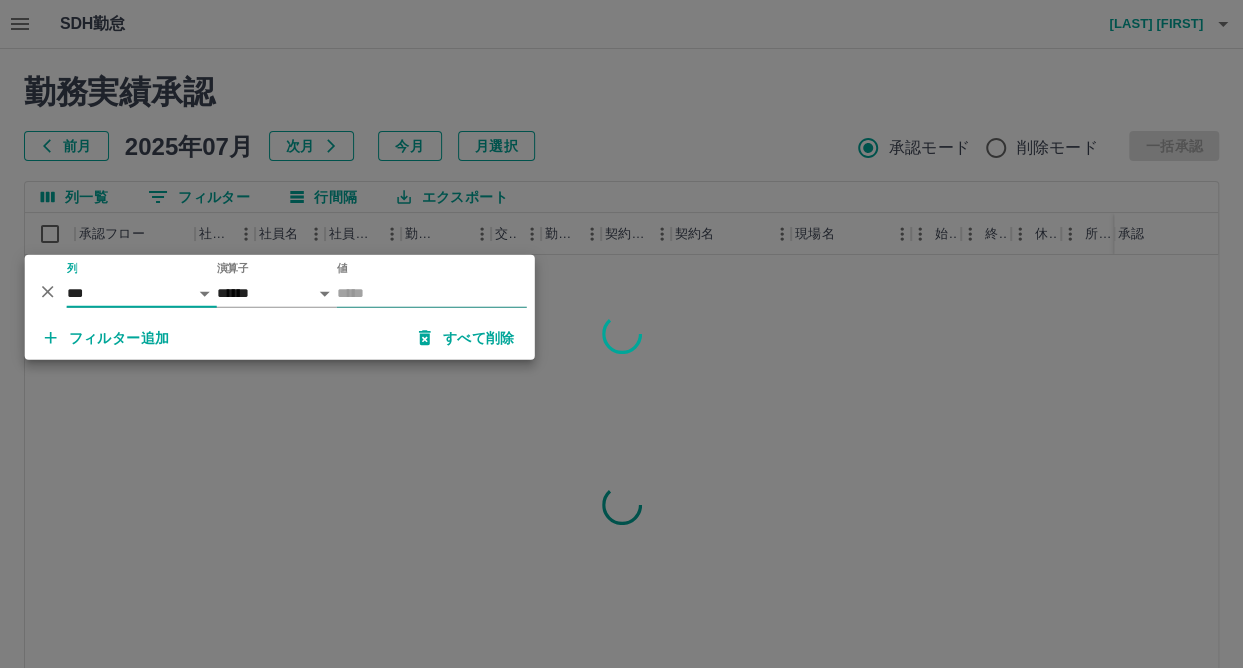 click on "値" at bounding box center (432, 293) 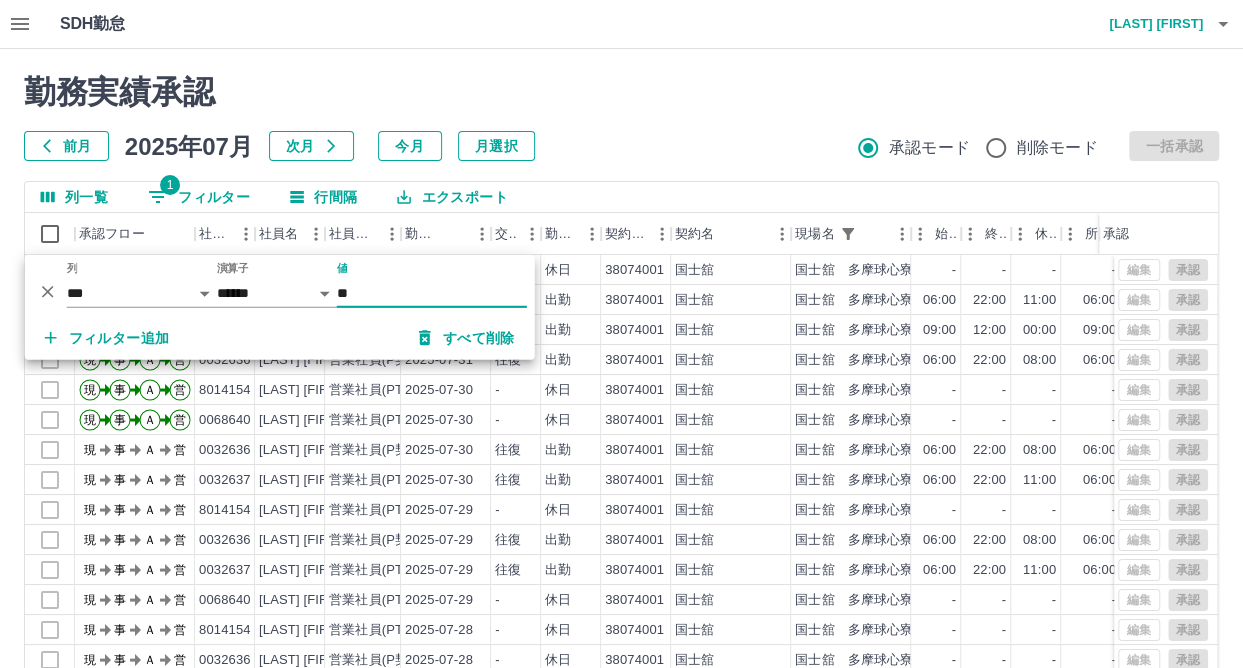 type on "**" 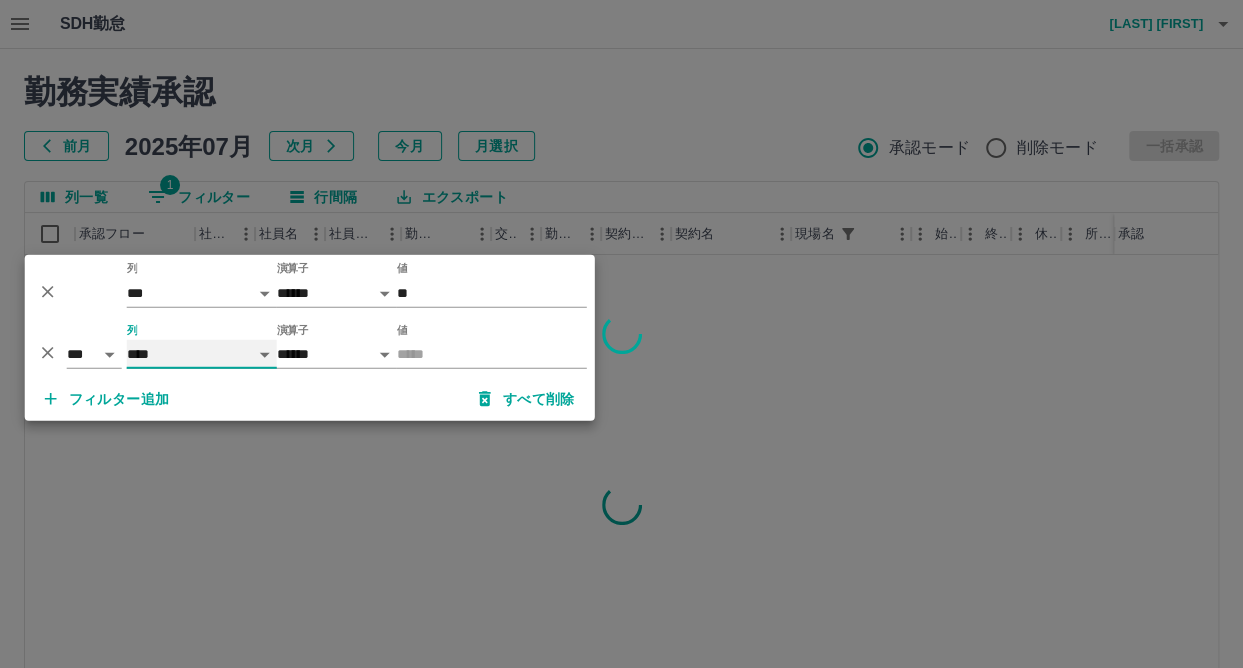 click on "**** *** **** *** *** **** ***** *** *** ** ** ** **** **** **** ** ** *** **** *****" at bounding box center [202, 354] 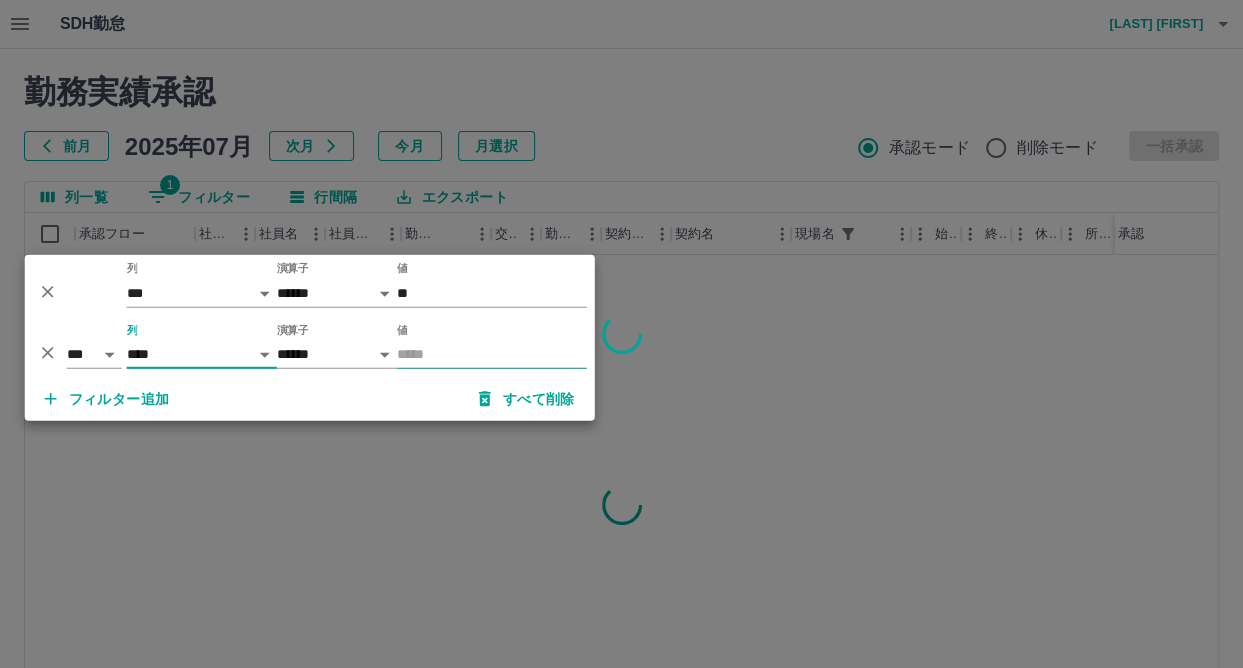 click on "値" at bounding box center (492, 354) 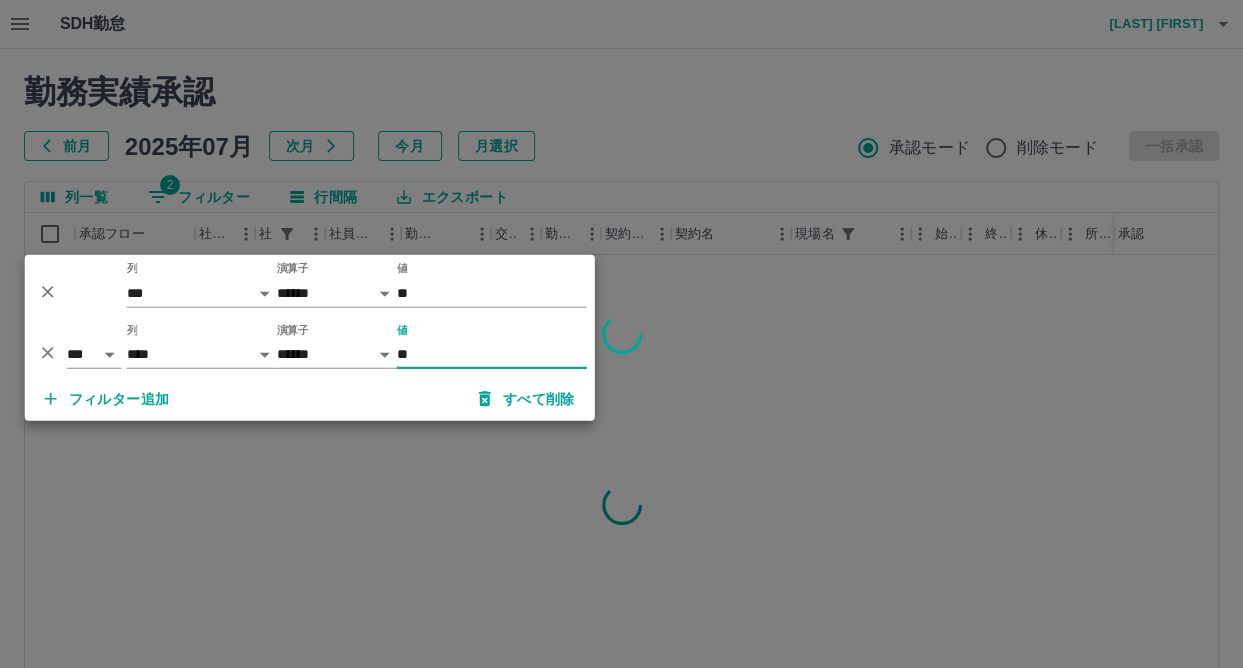 type on "*" 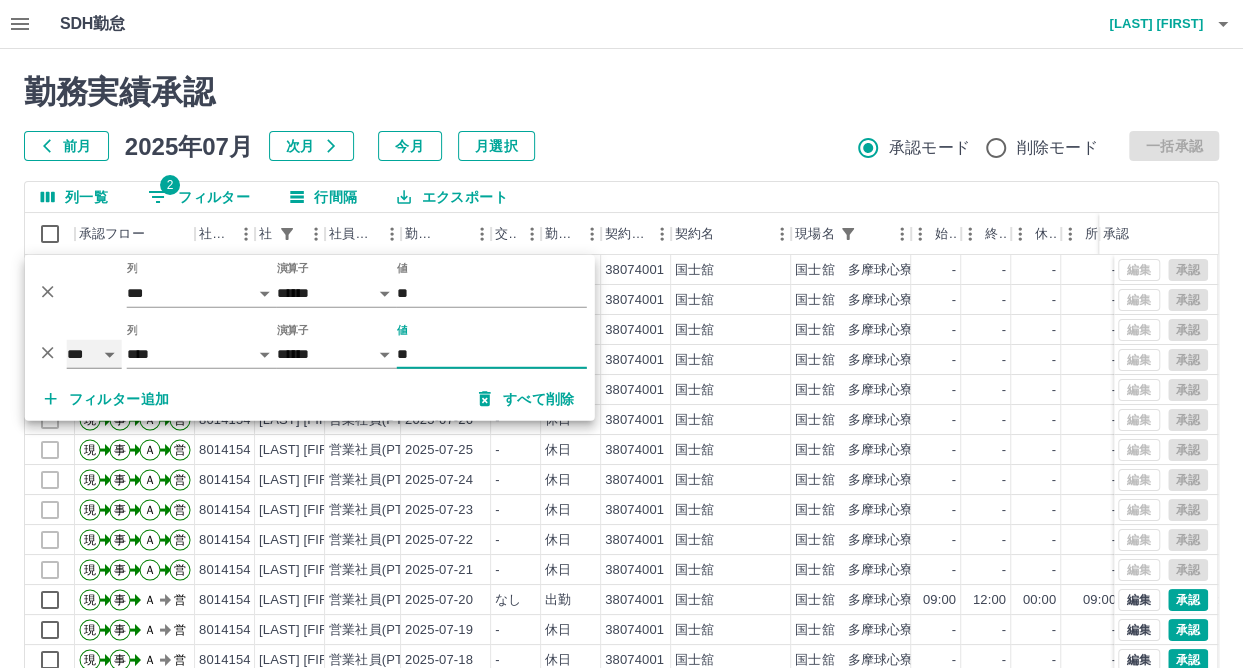 click on "*** **" at bounding box center (94, 354) 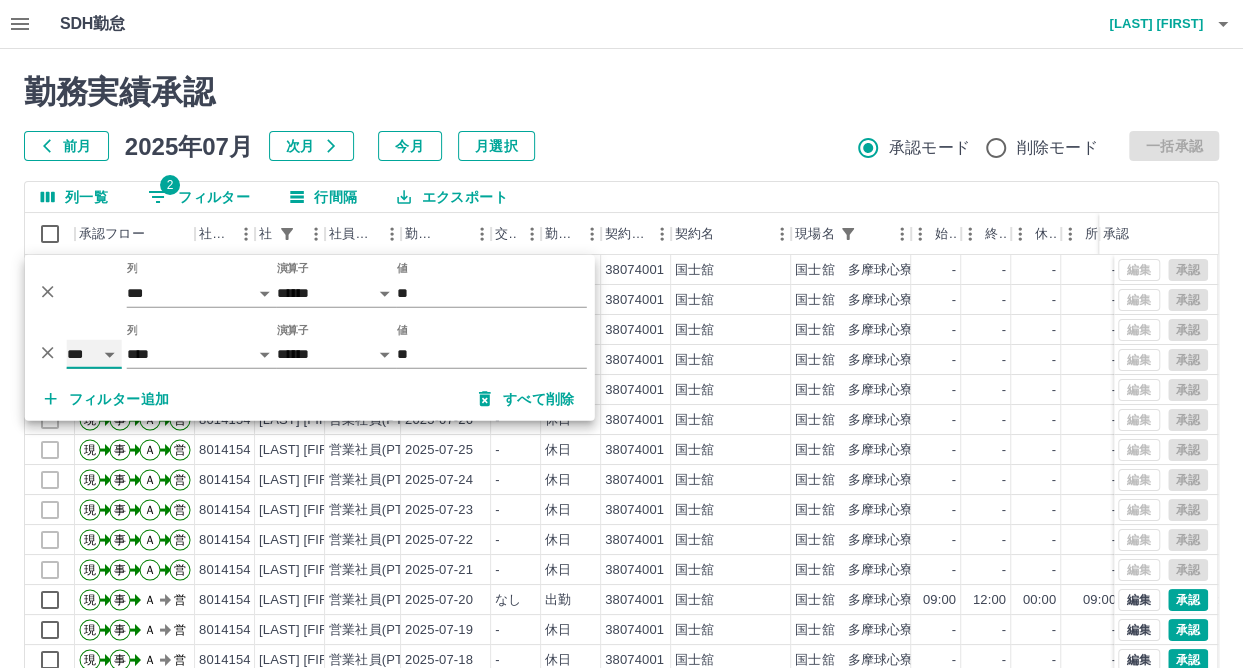 click on "*** **" at bounding box center (94, 354) 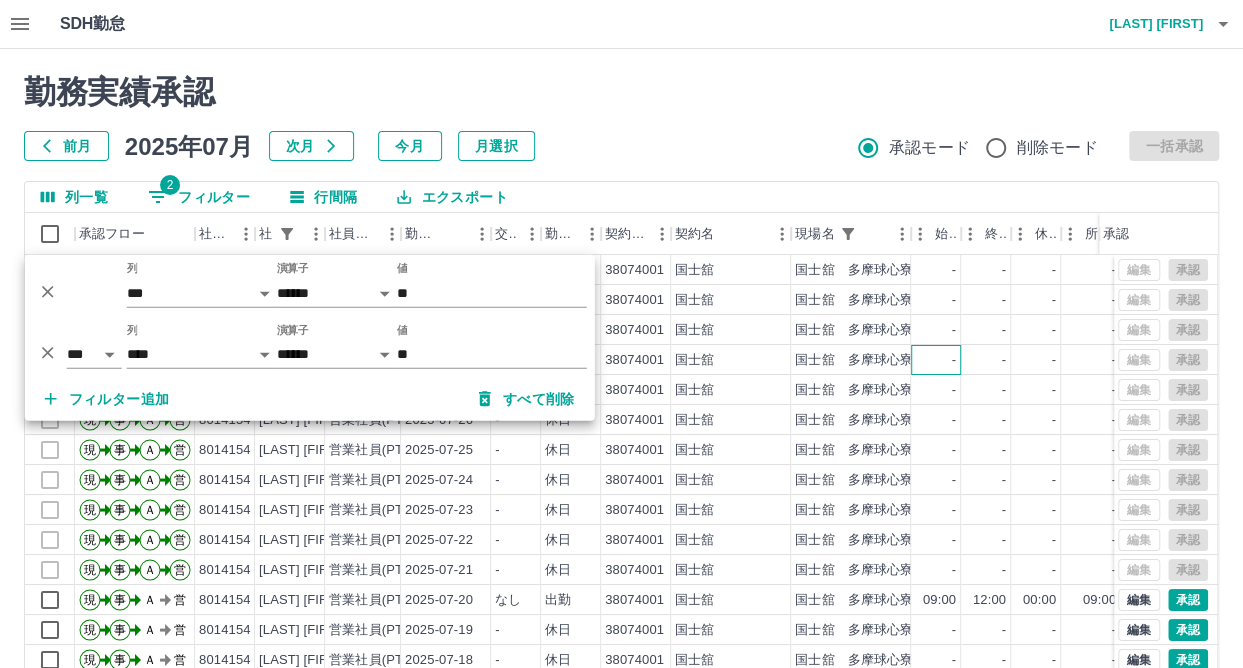 click on "-" at bounding box center [936, 360] 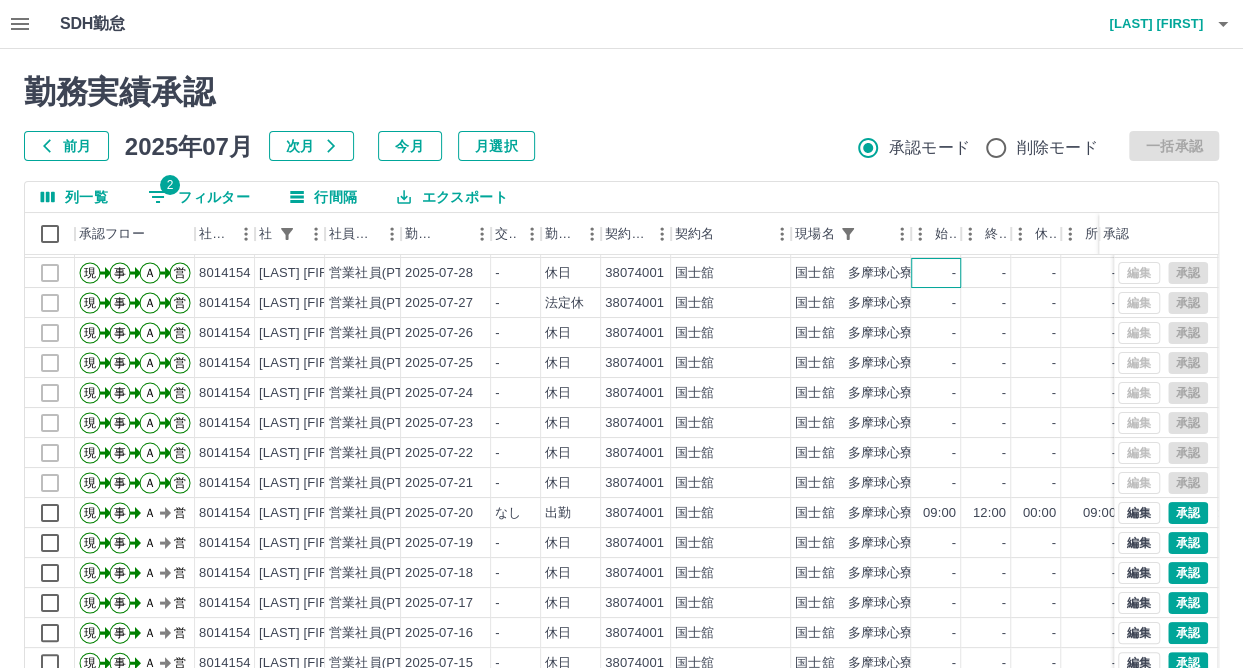 scroll, scrollTop: 101, scrollLeft: 0, axis: vertical 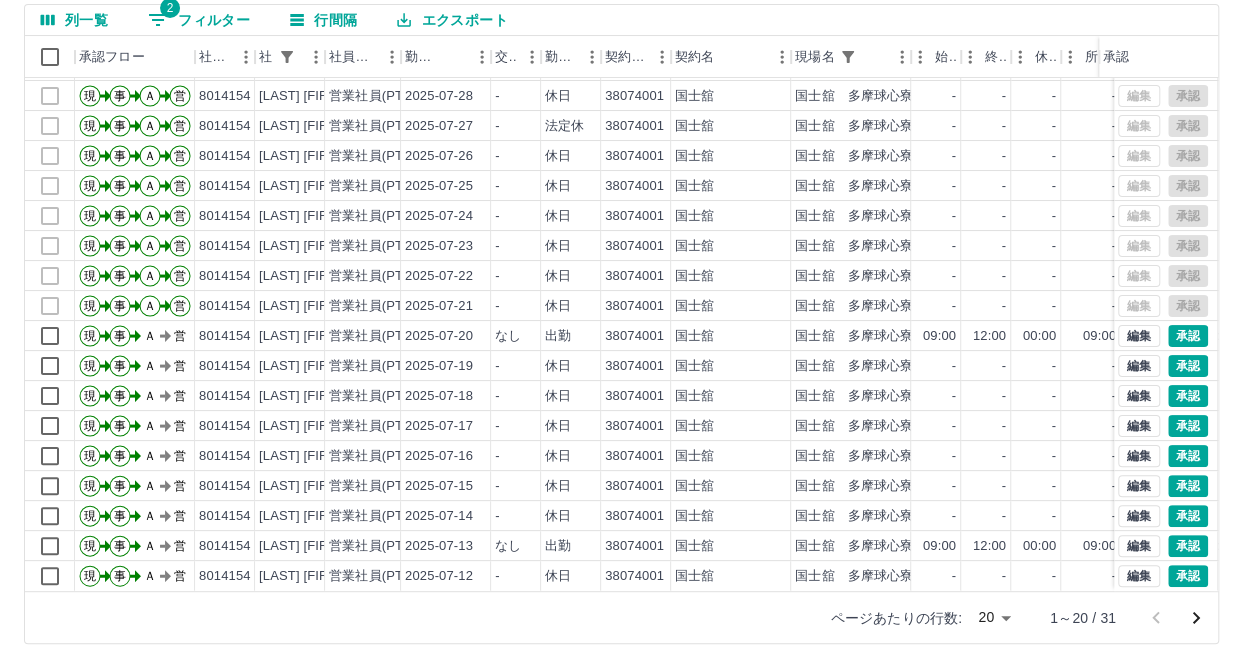 click 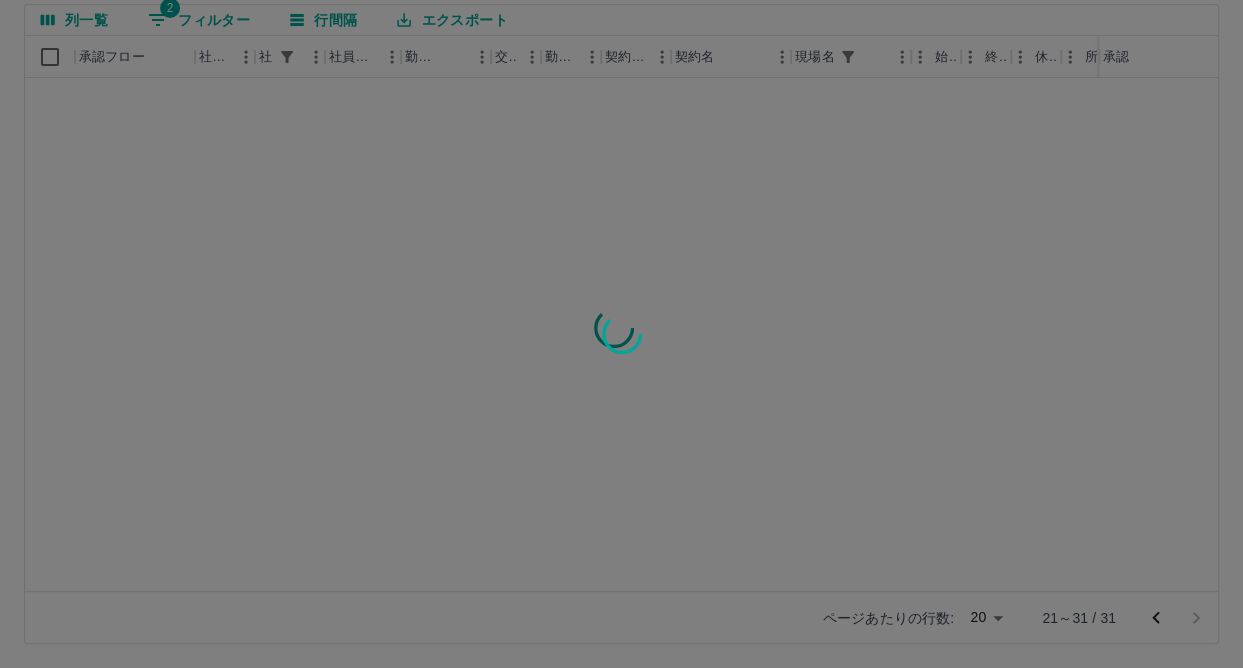 scroll, scrollTop: 0, scrollLeft: 0, axis: both 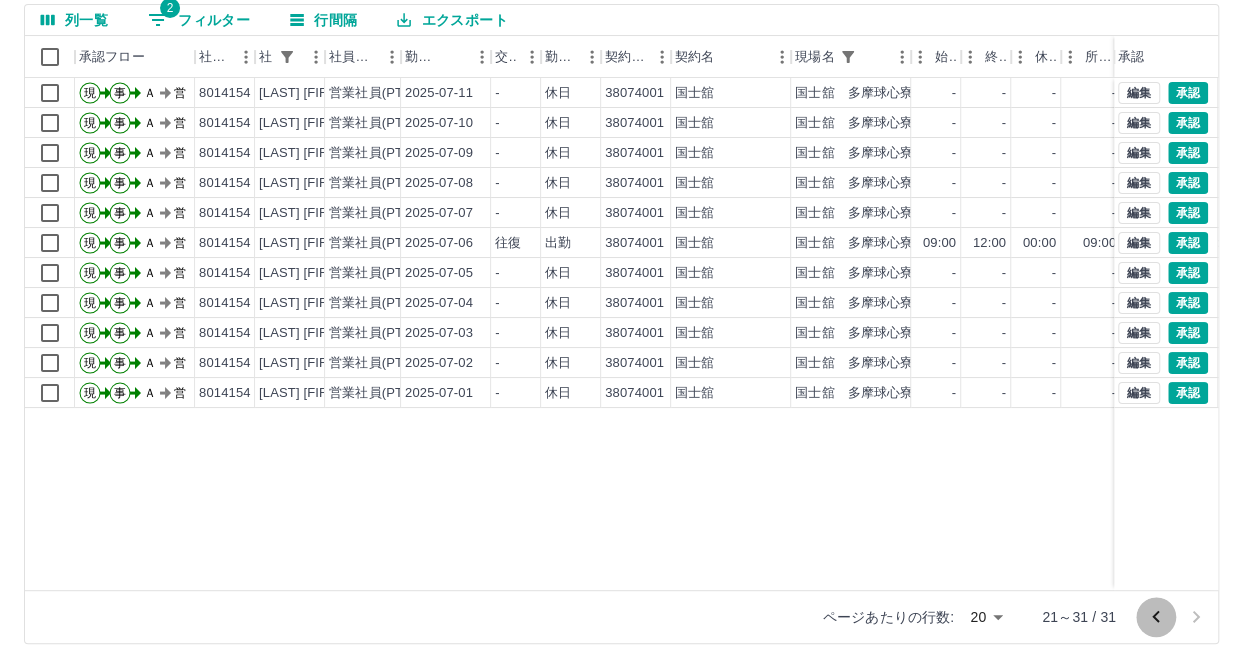 click 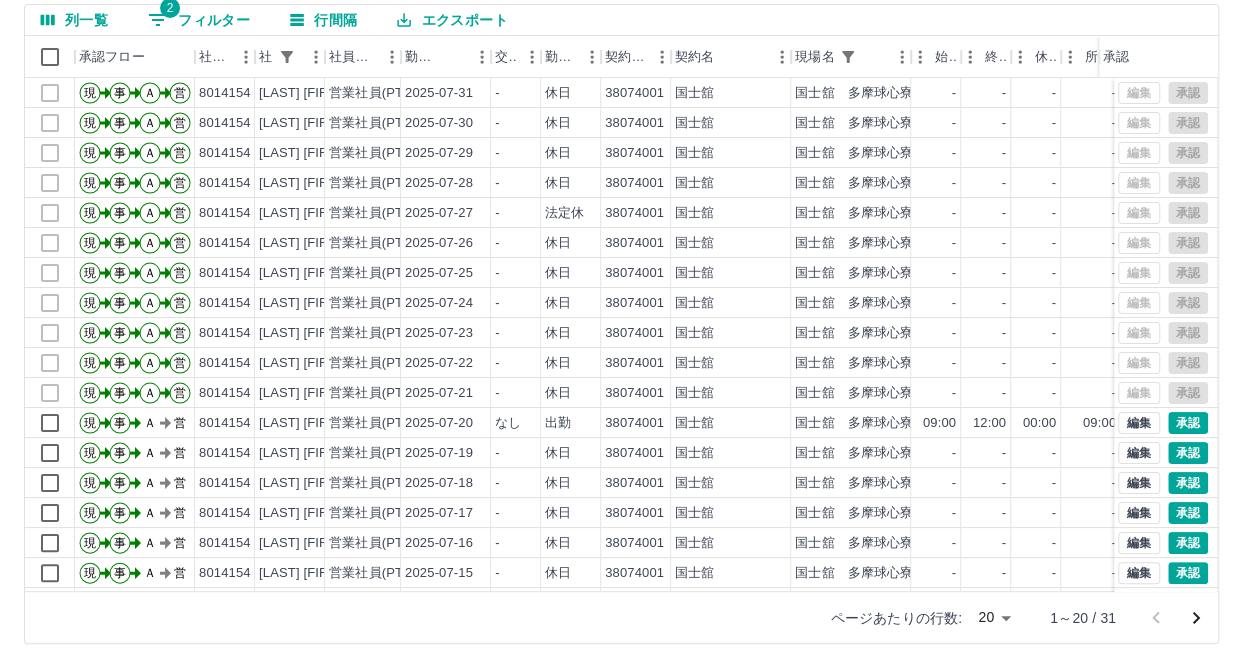 scroll, scrollTop: 0, scrollLeft: 0, axis: both 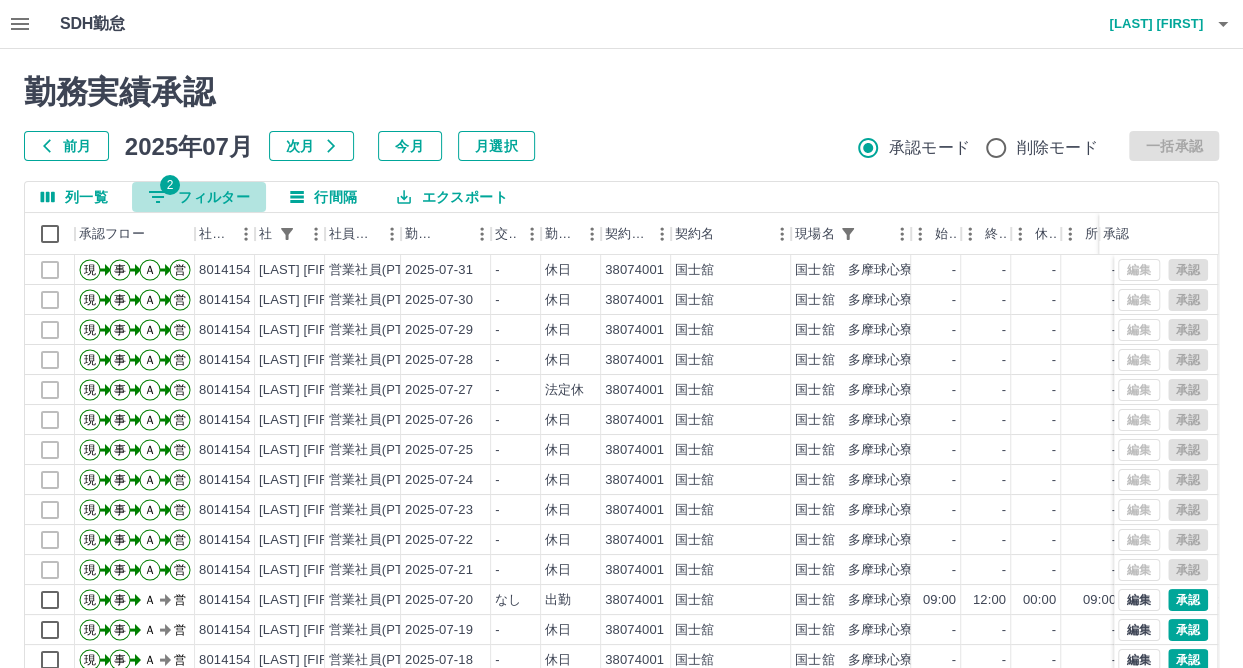 click on "2 フィルター" at bounding box center (199, 197) 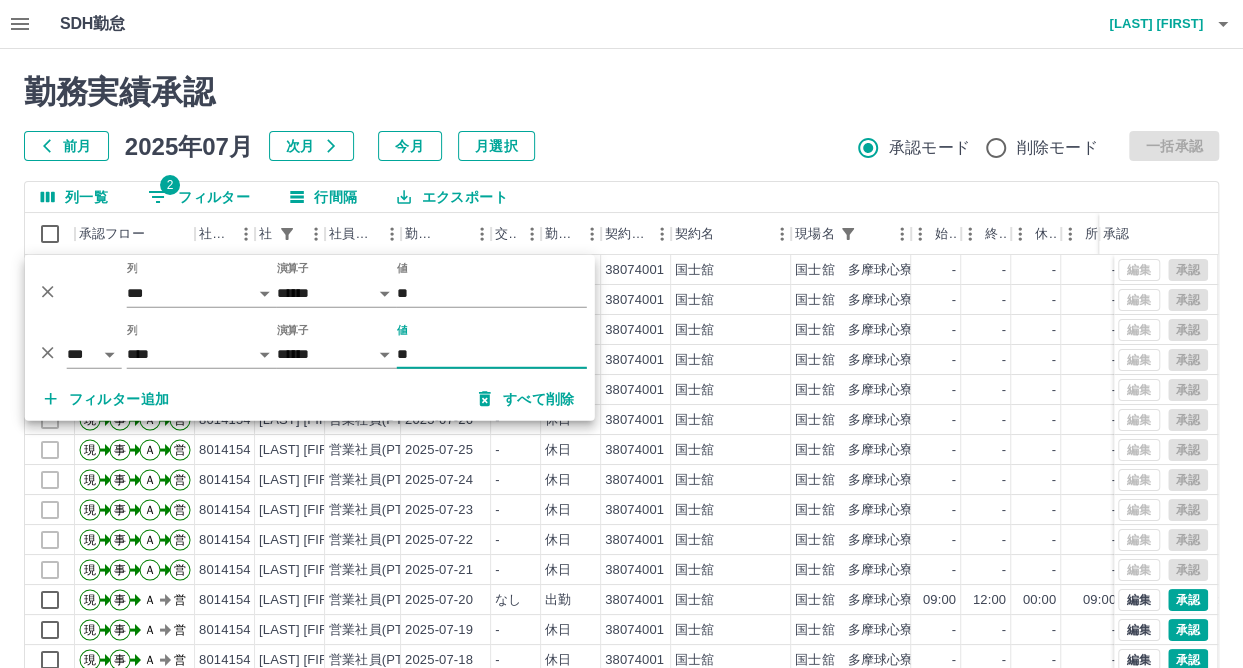 click on "2 フィルター" at bounding box center [199, 197] 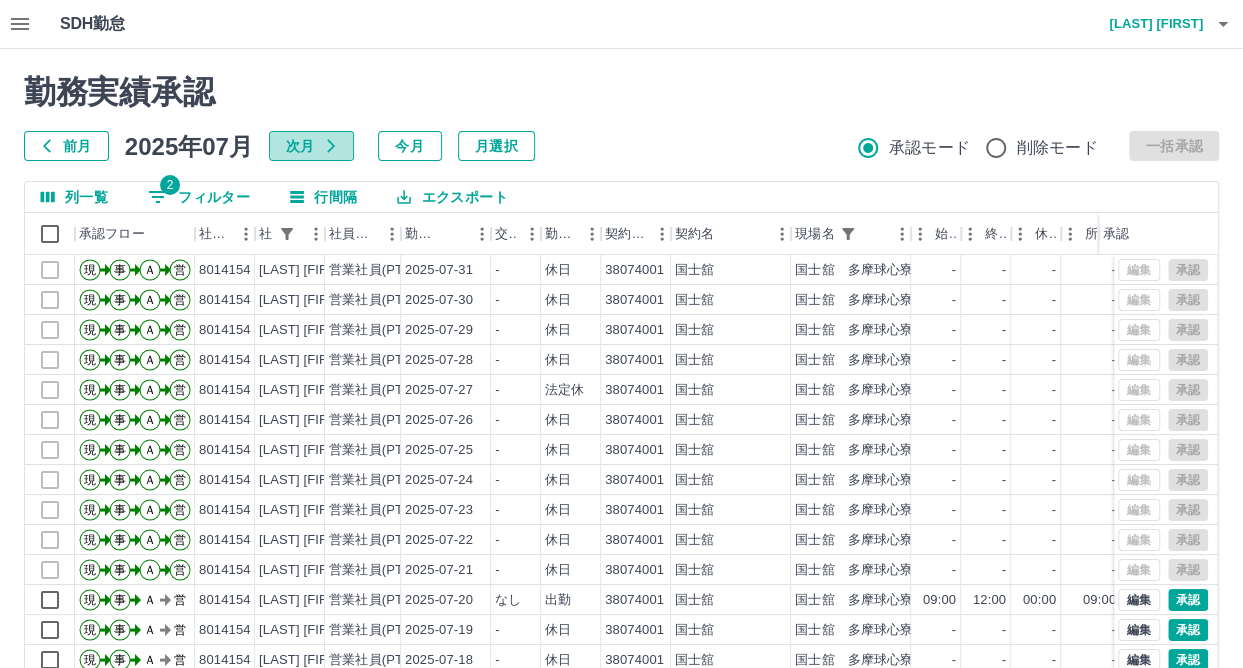 click on "次月" at bounding box center (311, 146) 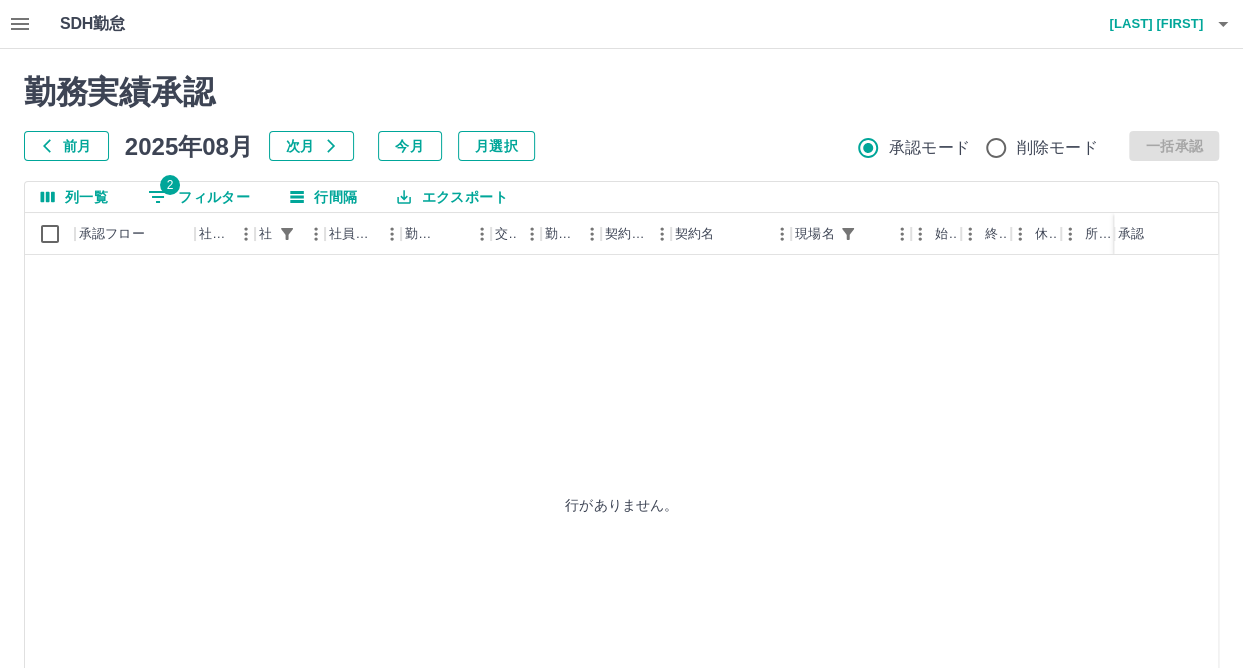 click on "2 フィルター" at bounding box center (199, 197) 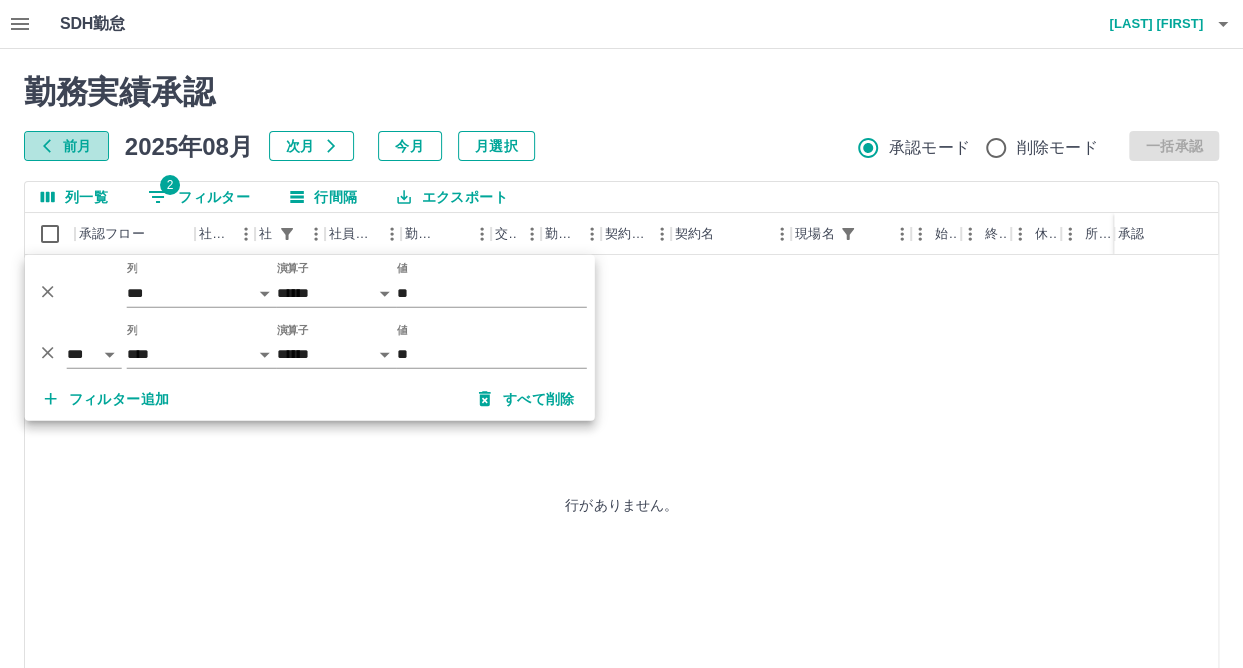 click on "前月" at bounding box center [66, 146] 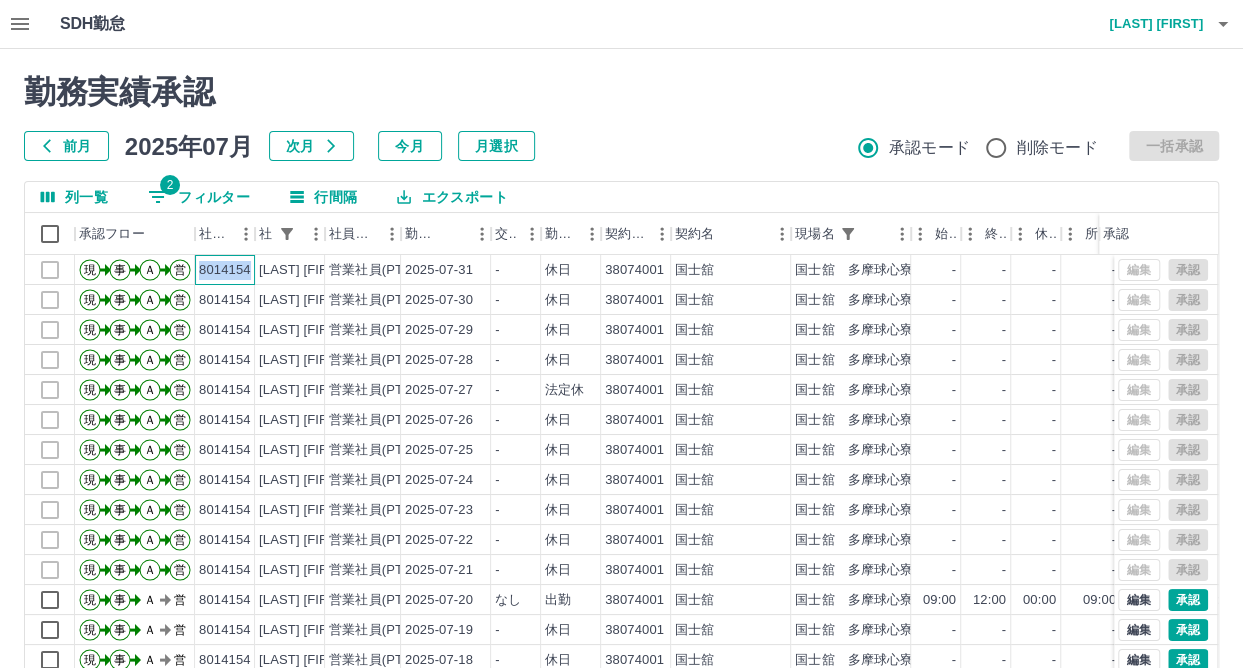 drag, startPoint x: 199, startPoint y: 267, endPoint x: 248, endPoint y: 272, distance: 49.25444 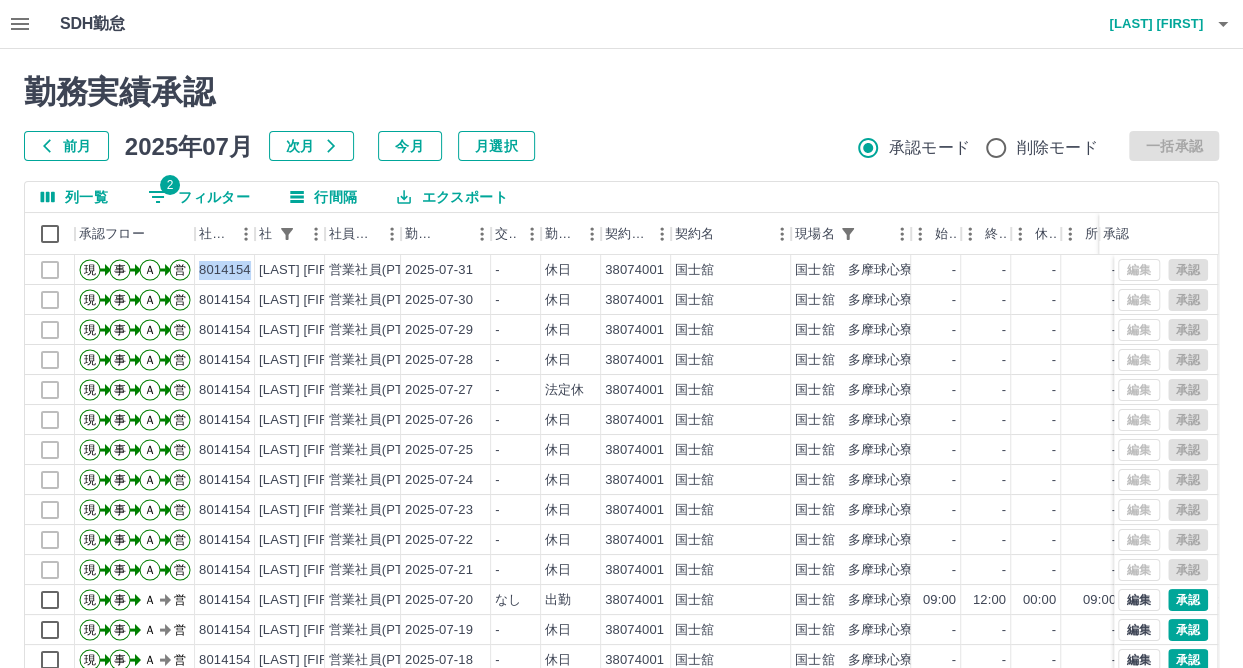 click 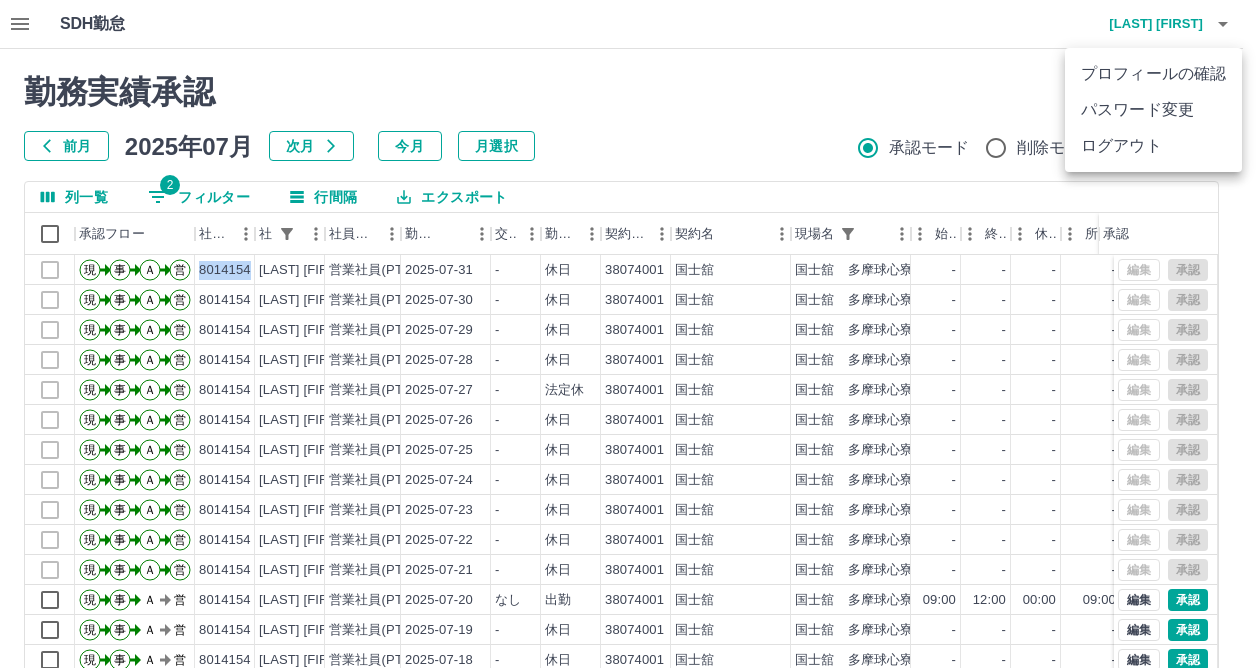 click on "ログアウト" at bounding box center [1153, 146] 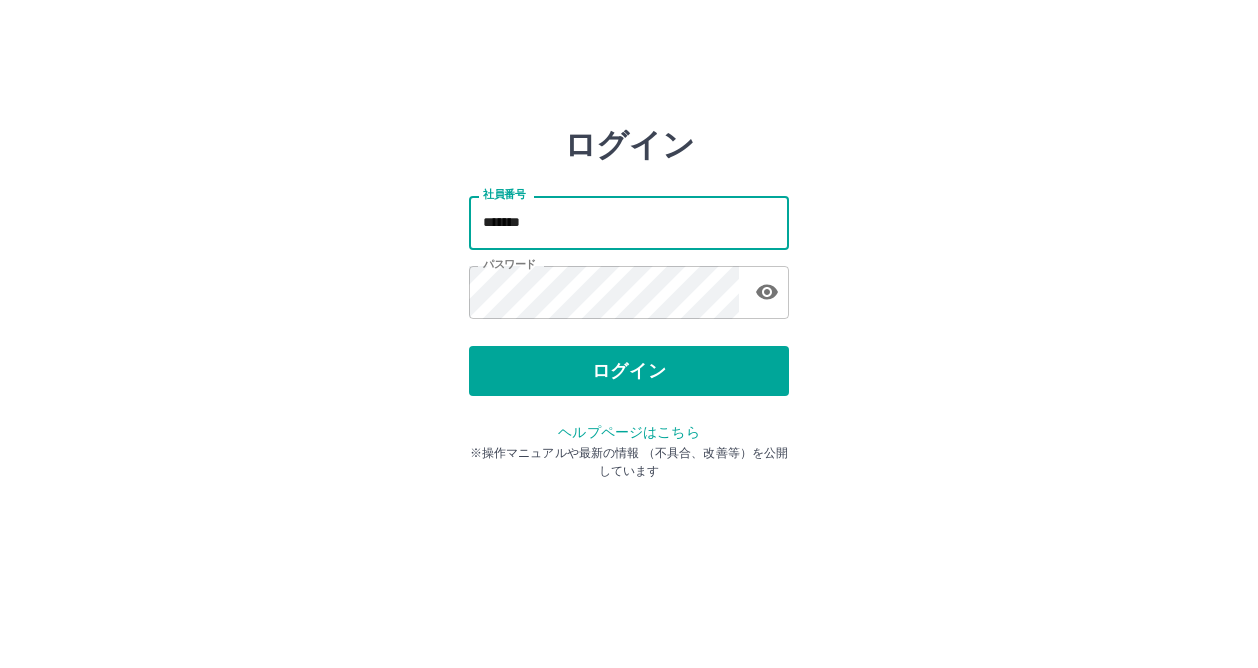 scroll, scrollTop: 0, scrollLeft: 0, axis: both 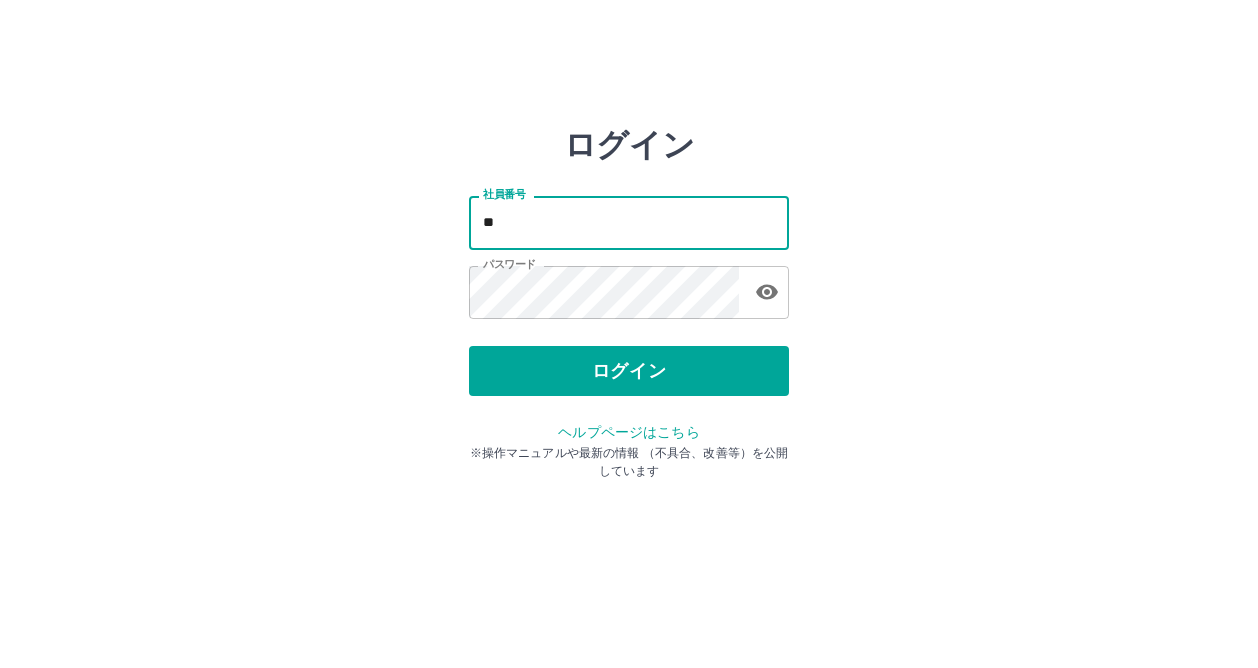 type on "*" 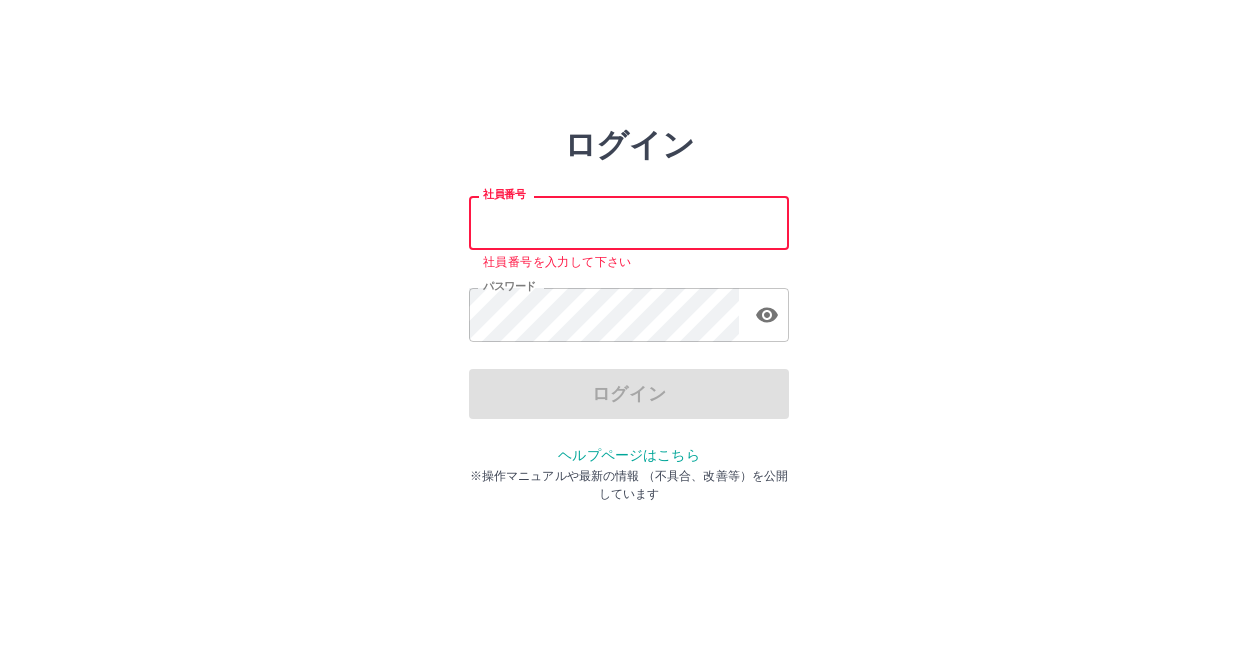 click on "ログイン 社員番号 社員番号 社員番号を入力して下さい パスワード パスワード ログイン ヘルプページはこちら ※操作マニュアルや最新の情報 （不具合、改善等）を公開しています" at bounding box center [629, 286] 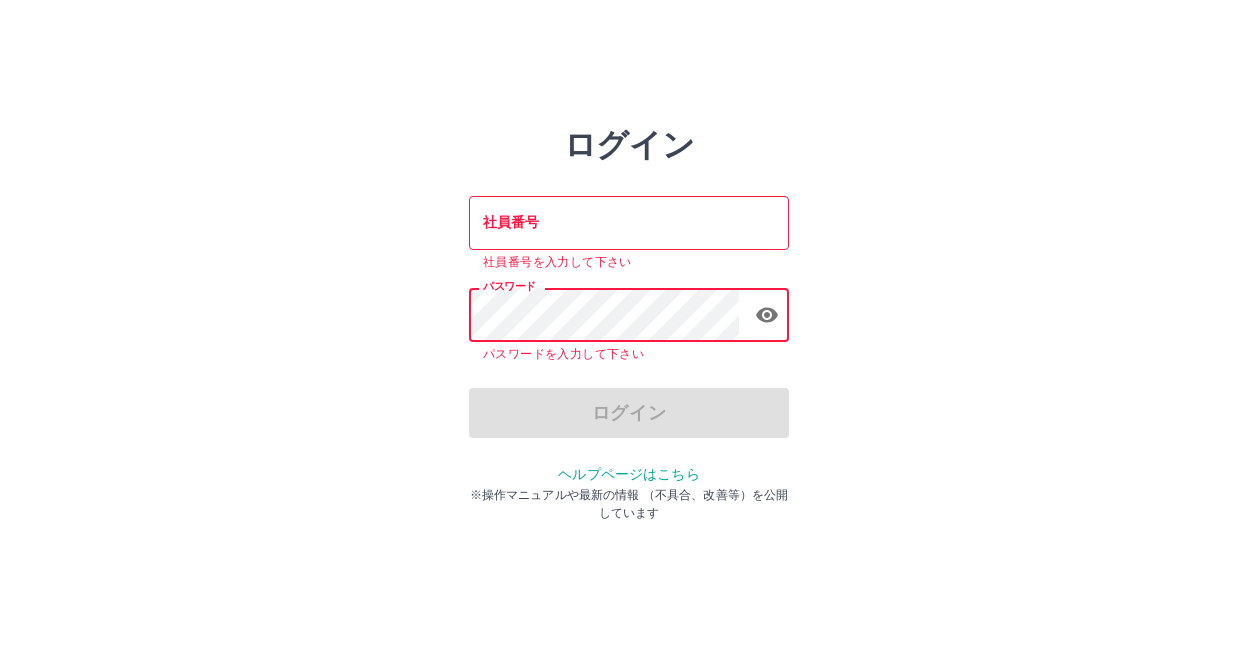 click on "社員番号" at bounding box center (629, 222) 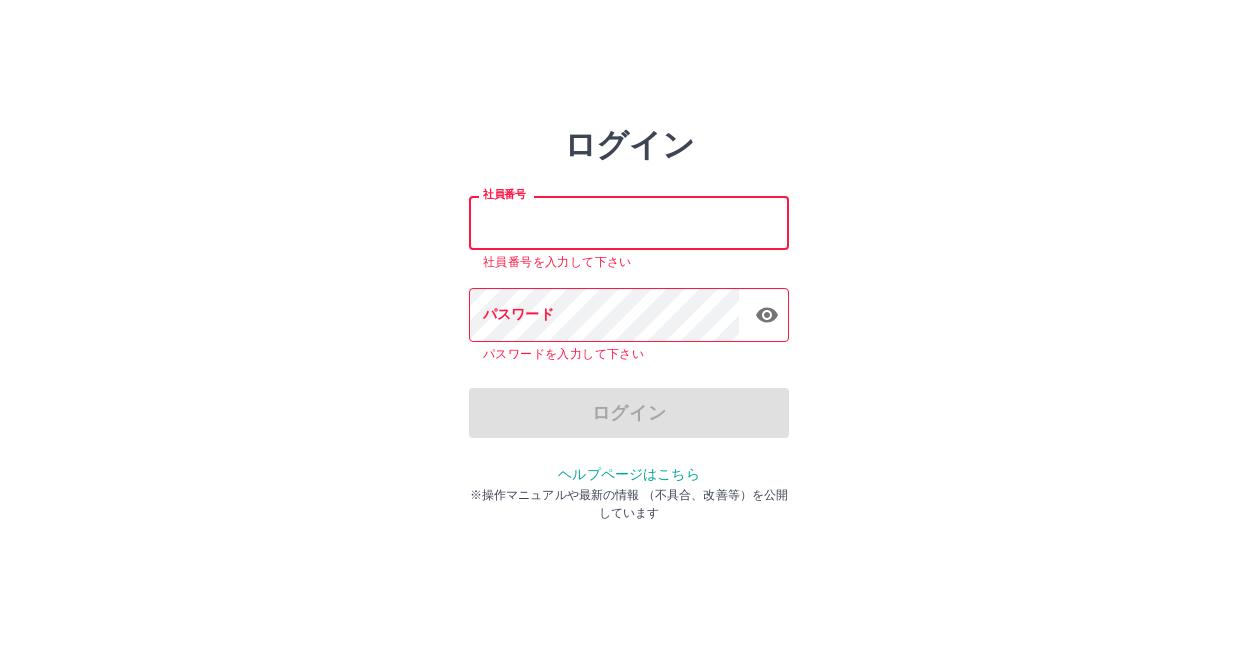 paste on "*******" 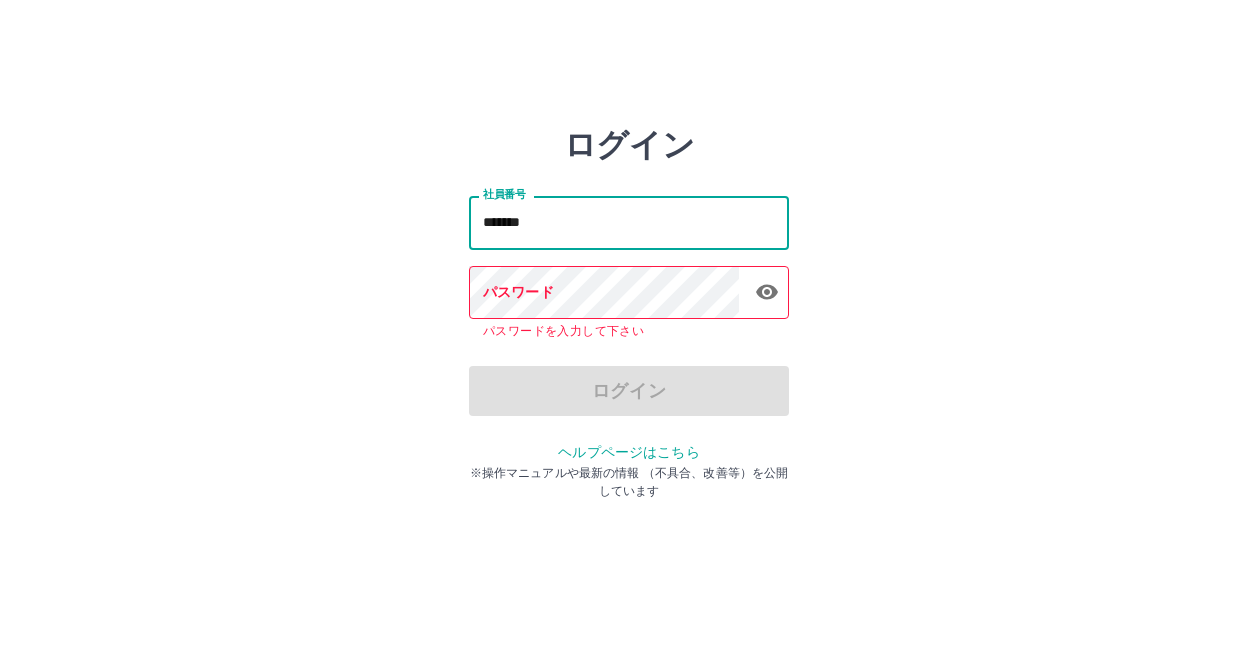 type on "*******" 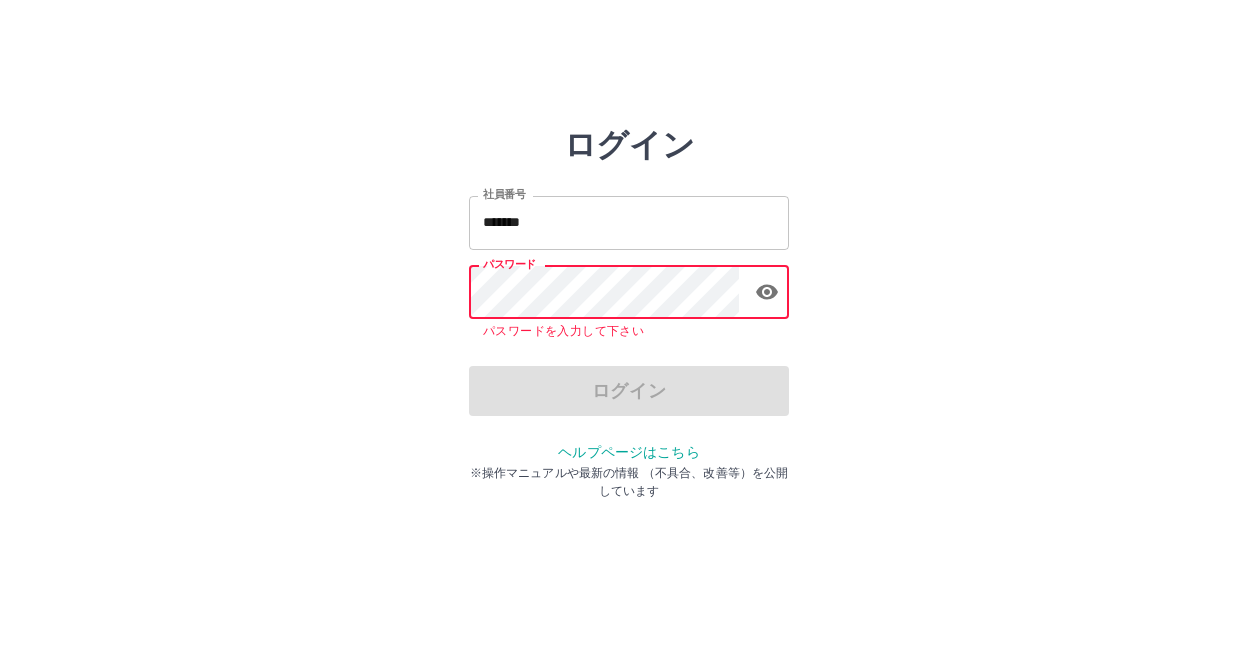 drag, startPoint x: 552, startPoint y: 320, endPoint x: 529, endPoint y: 224, distance: 98.71677 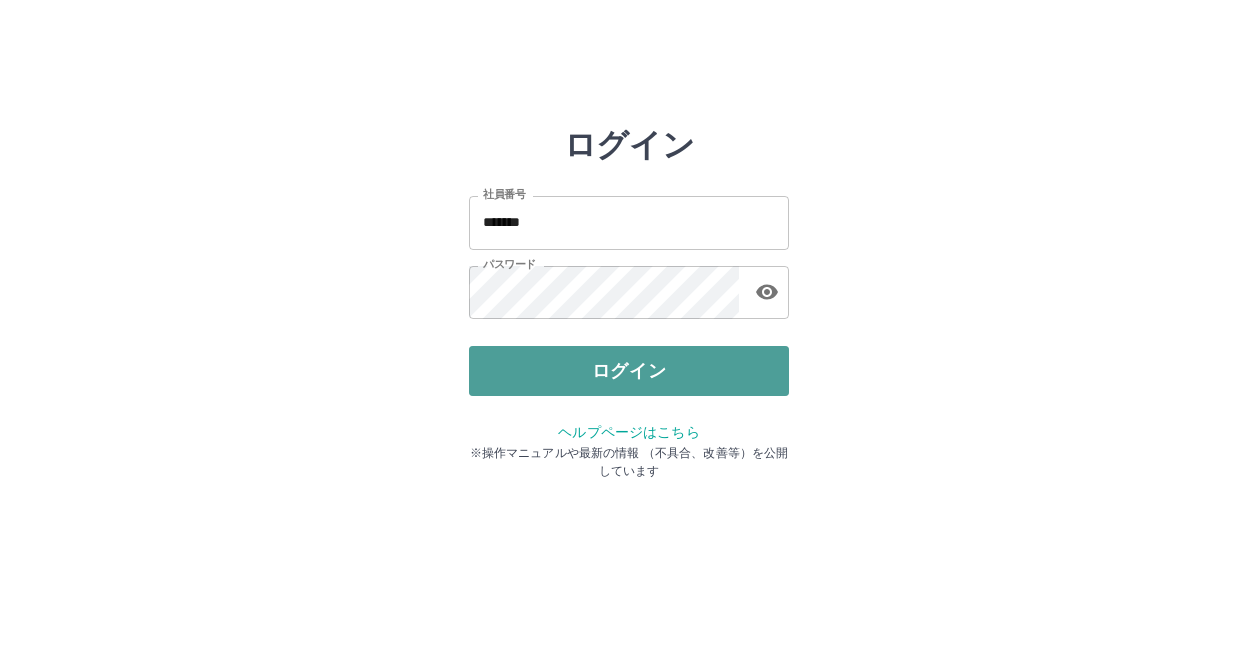 click on "ログイン" at bounding box center [629, 371] 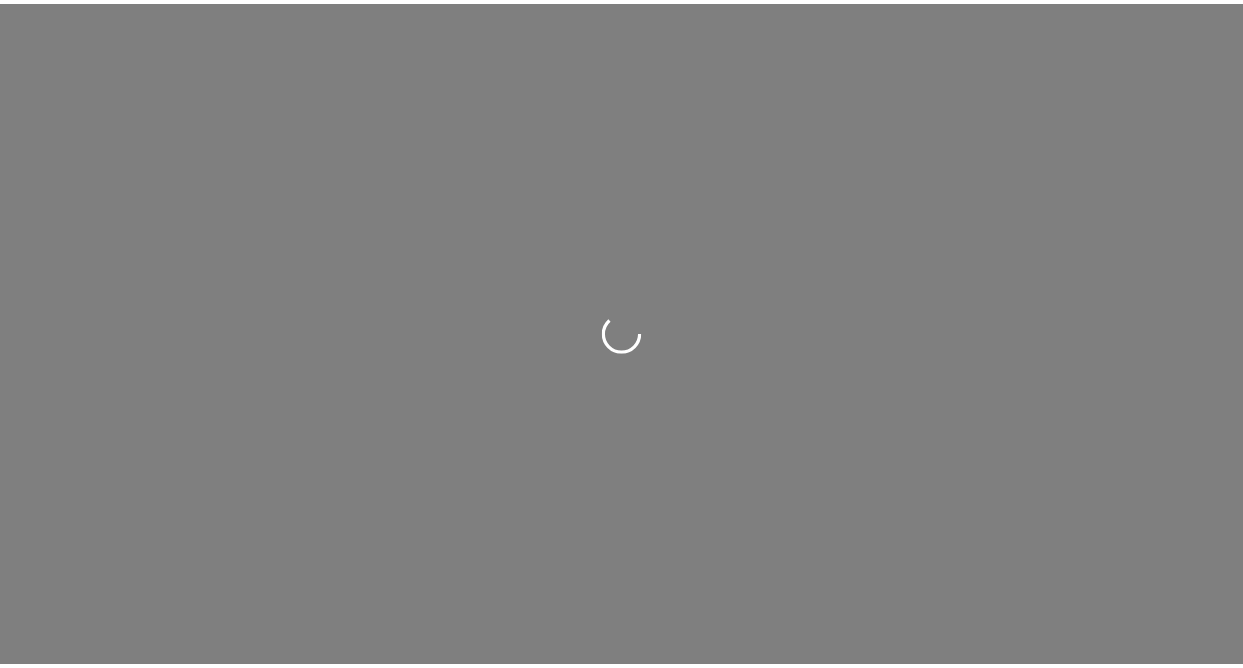 scroll, scrollTop: 0, scrollLeft: 0, axis: both 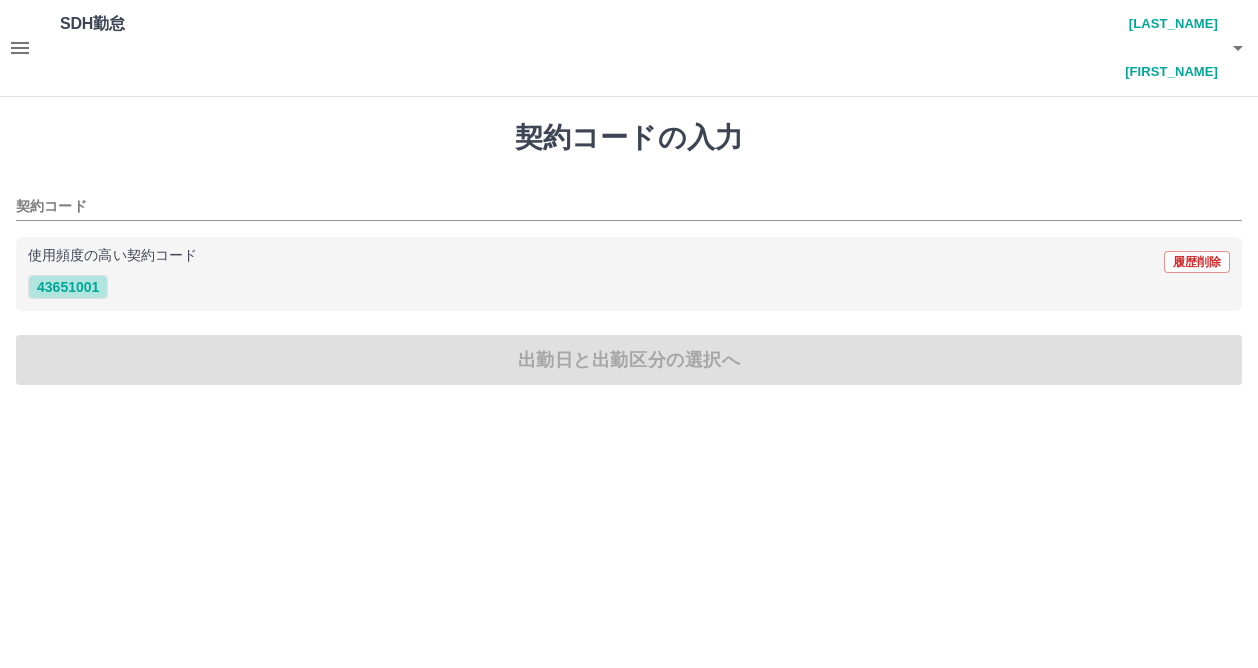 drag, startPoint x: 71, startPoint y: 235, endPoint x: 119, endPoint y: 431, distance: 201.79198 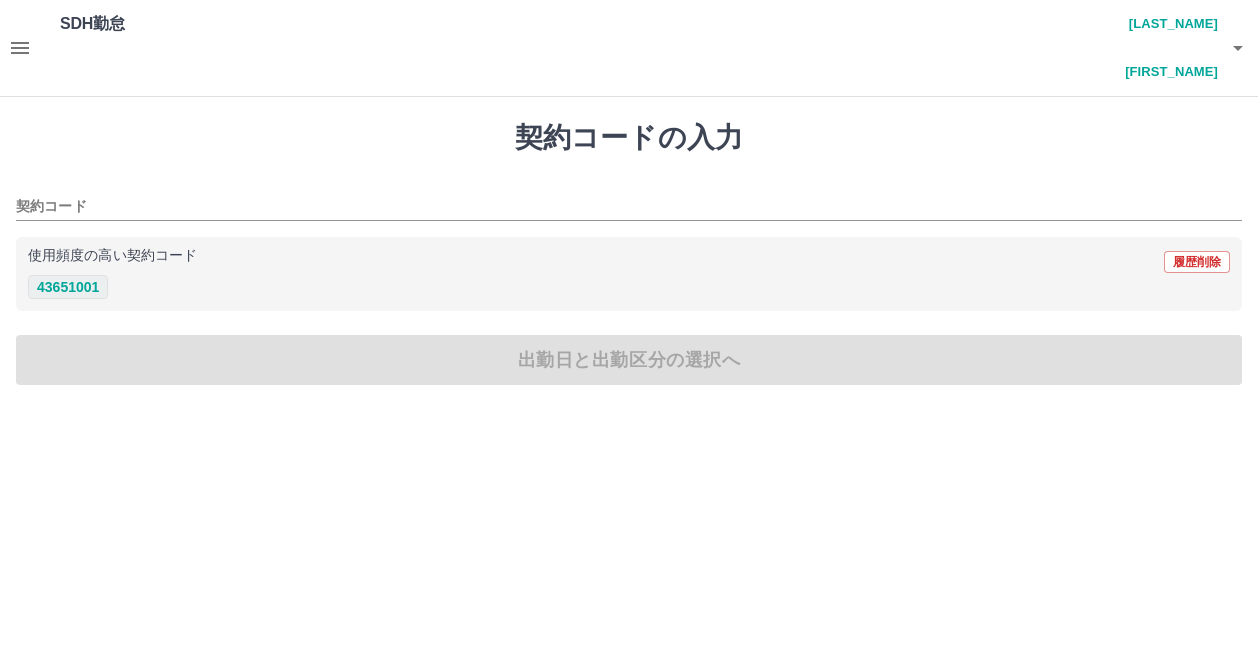 type 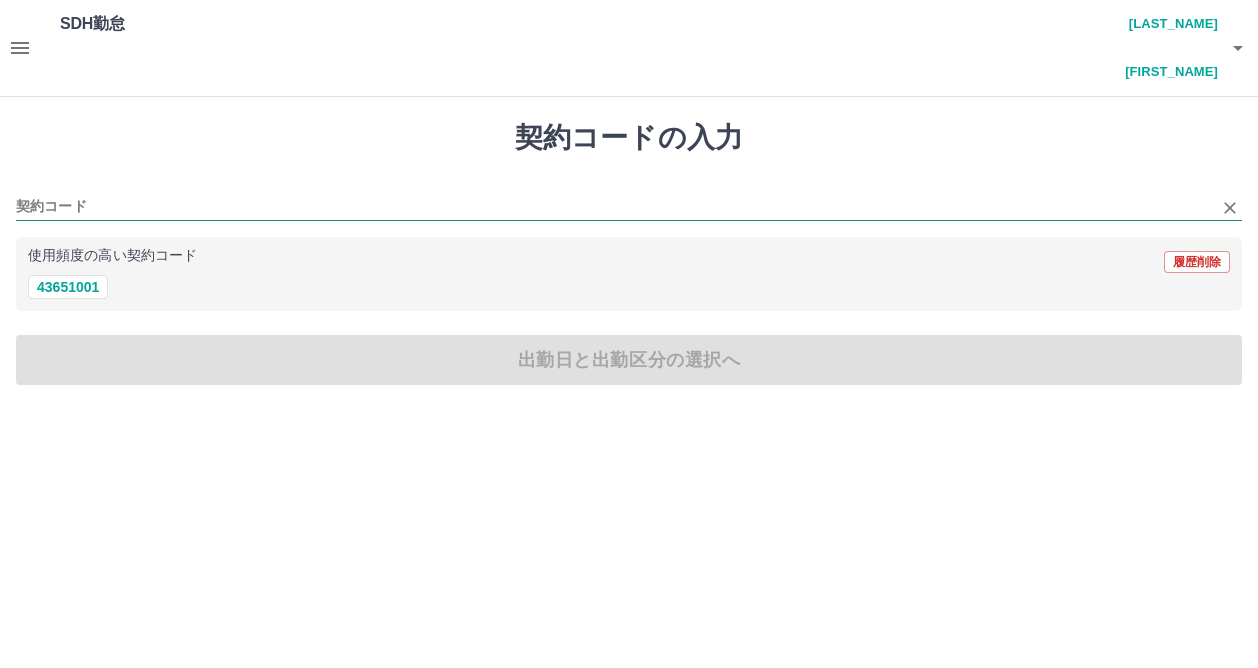 click on "契約コード" at bounding box center (614, 207) 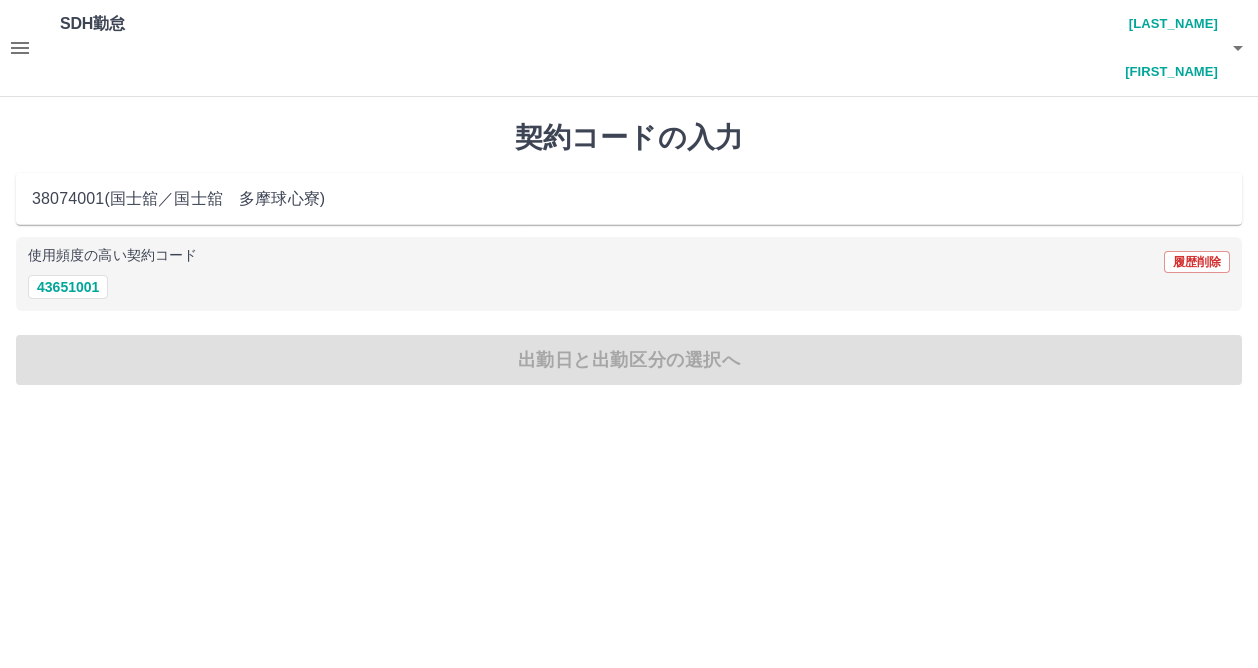 click on "[NUMBER] ( [COMPANY] / [COMPANY] [NAME] )" at bounding box center [629, 199] 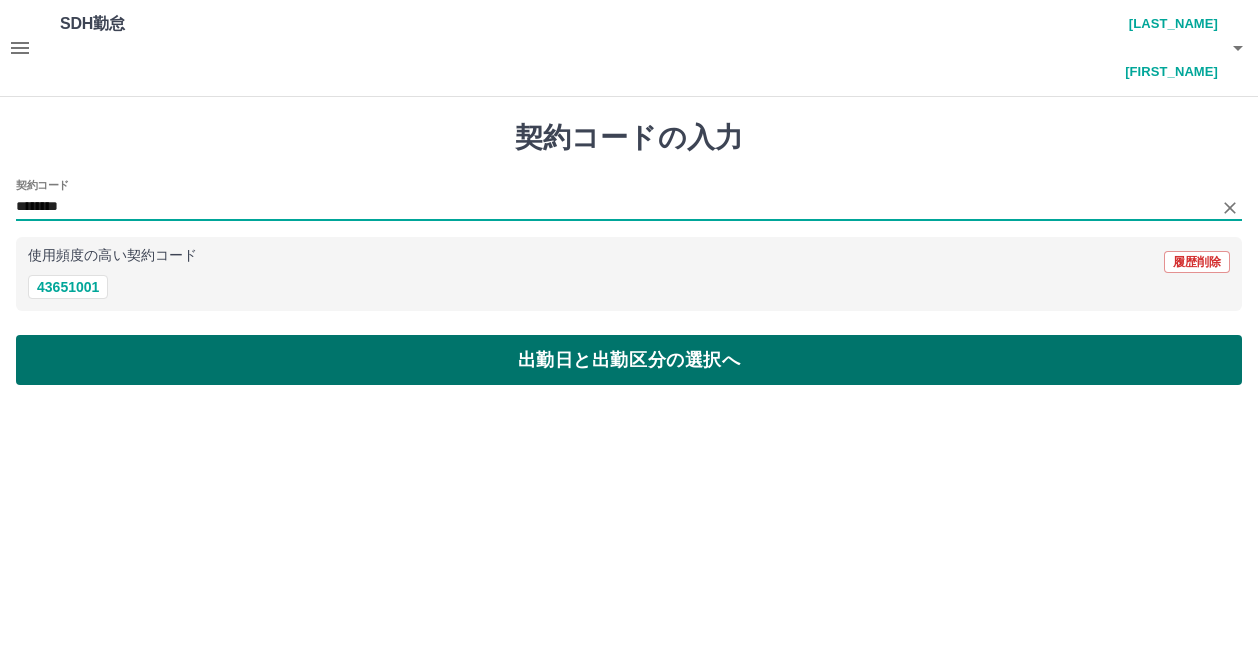 type on "********" 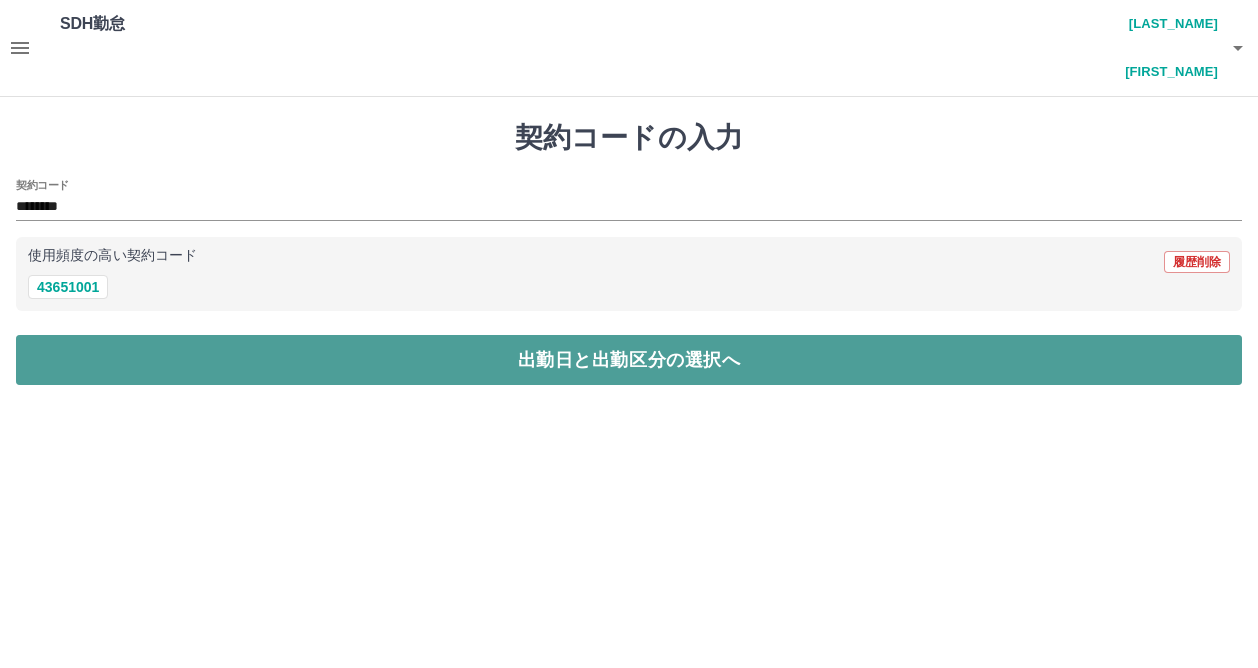 click on "出勤日と出勤区分の選択へ" at bounding box center (629, 360) 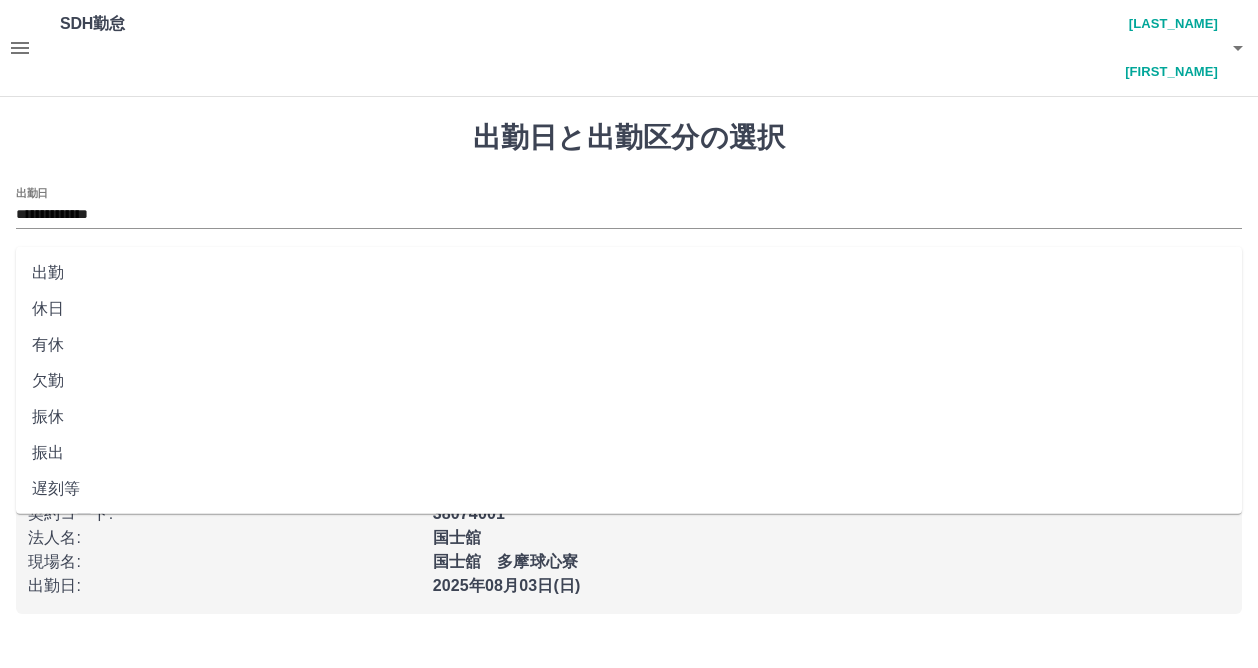 click on "出勤区分" at bounding box center [629, 281] 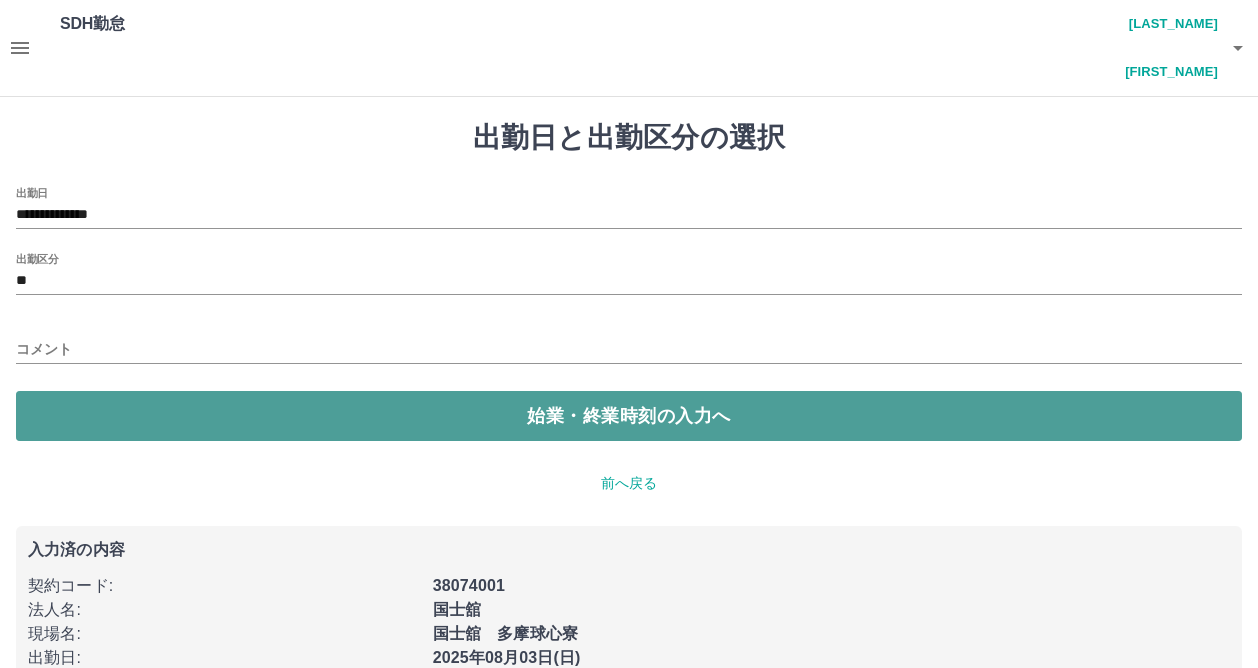 click on "始業・終業時刻の入力へ" at bounding box center [629, 416] 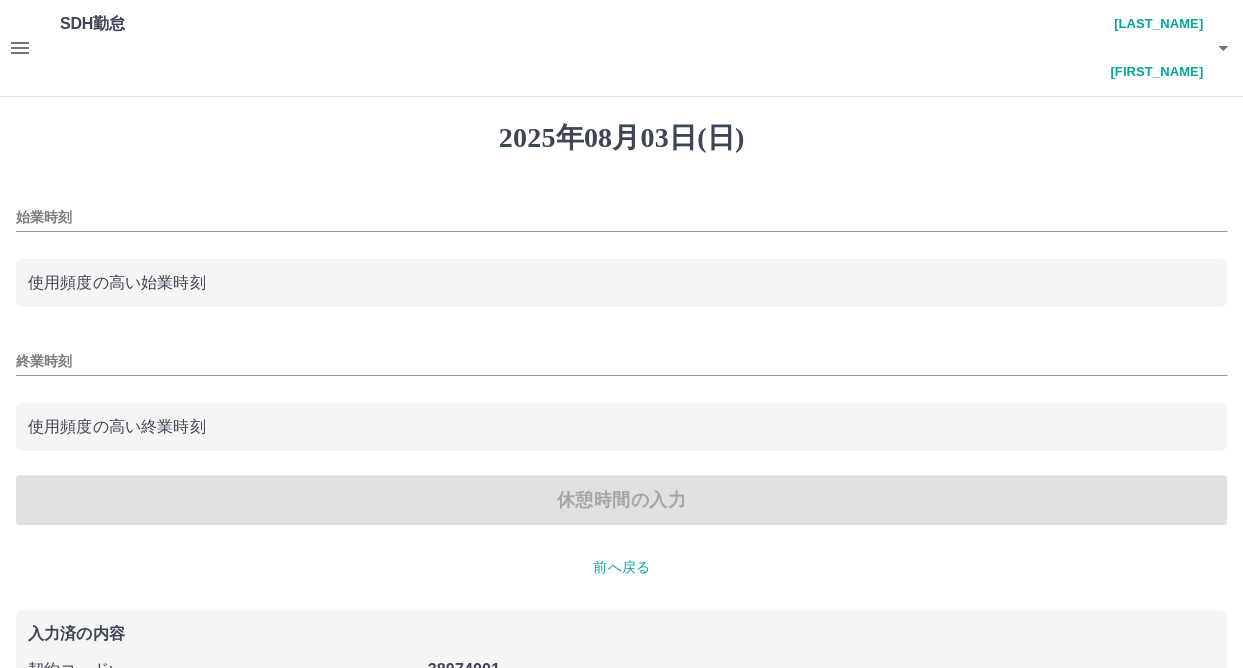 click on "始業時刻" at bounding box center (621, 217) 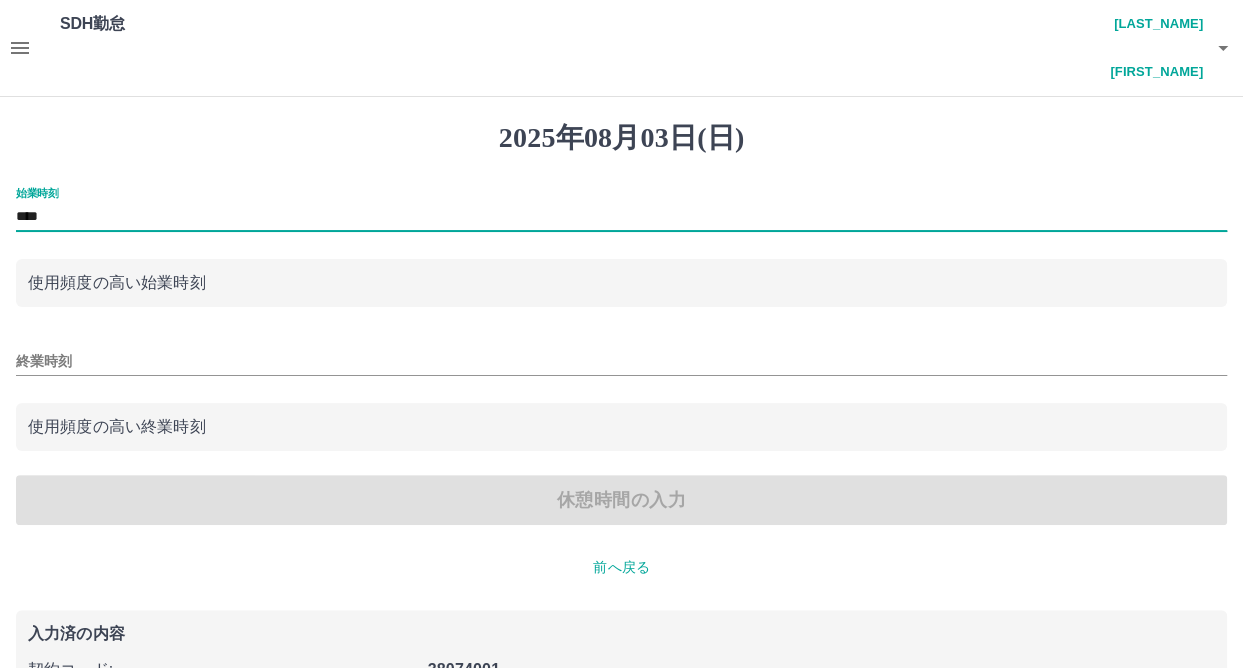 type on "****" 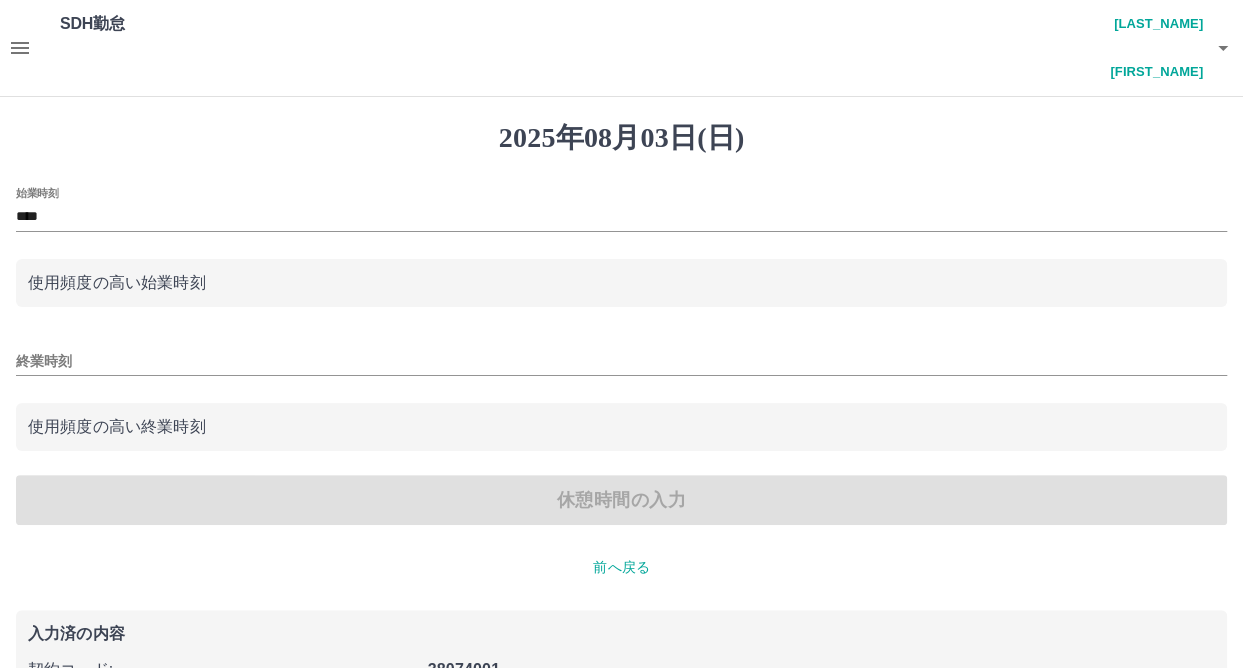 click on "終業時刻" at bounding box center (621, 355) 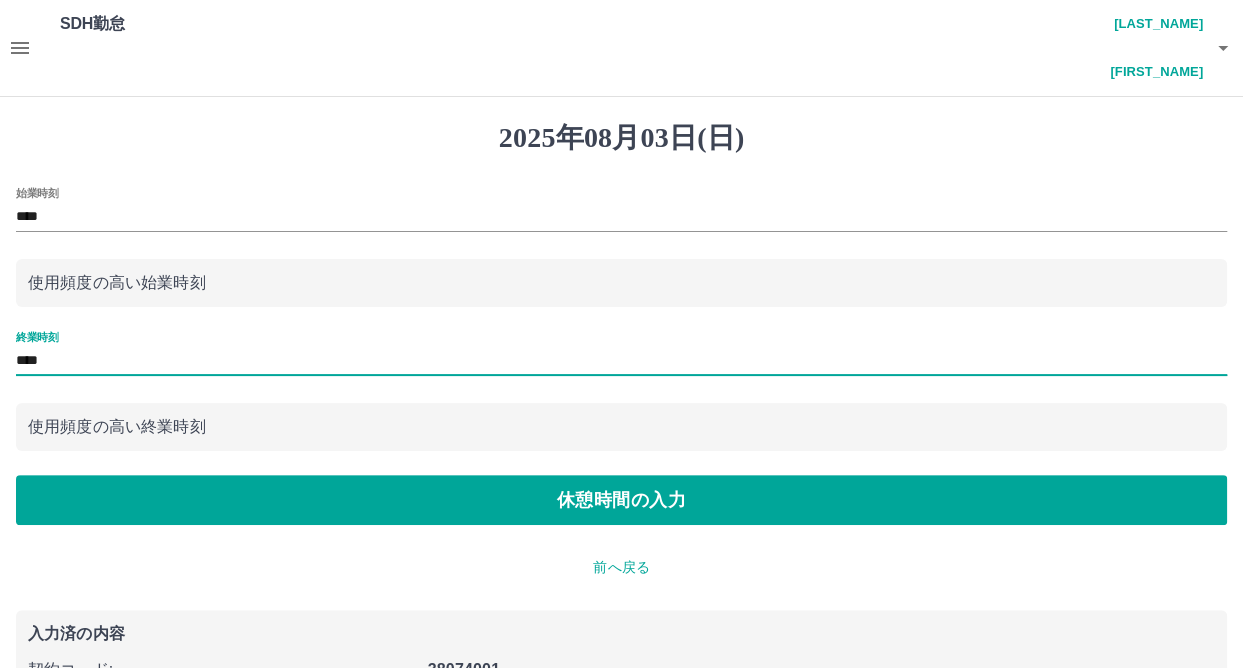 type on "****" 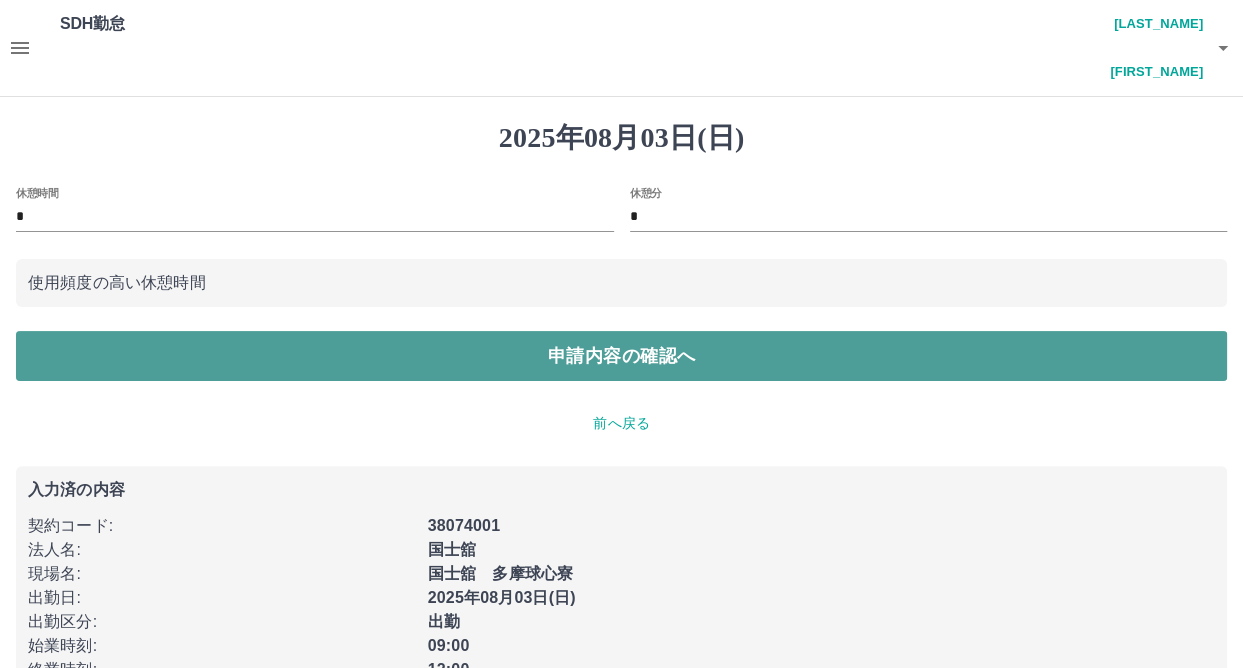 click on "申請内容の確認へ" at bounding box center (621, 356) 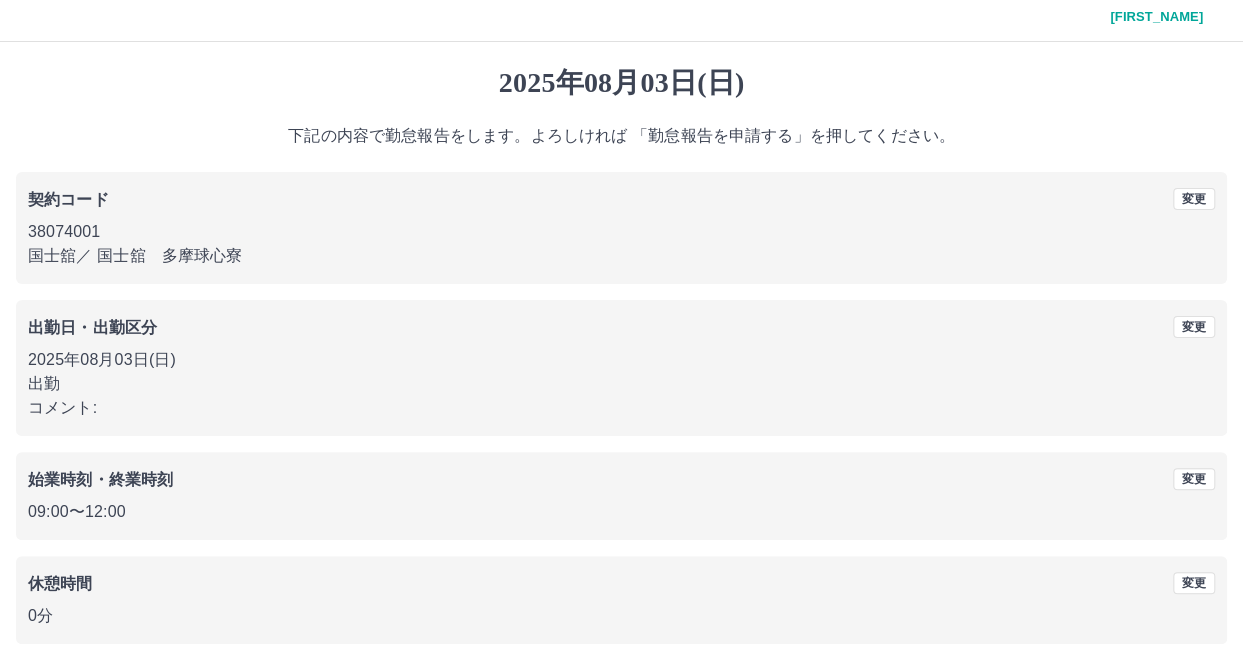 scroll, scrollTop: 80, scrollLeft: 0, axis: vertical 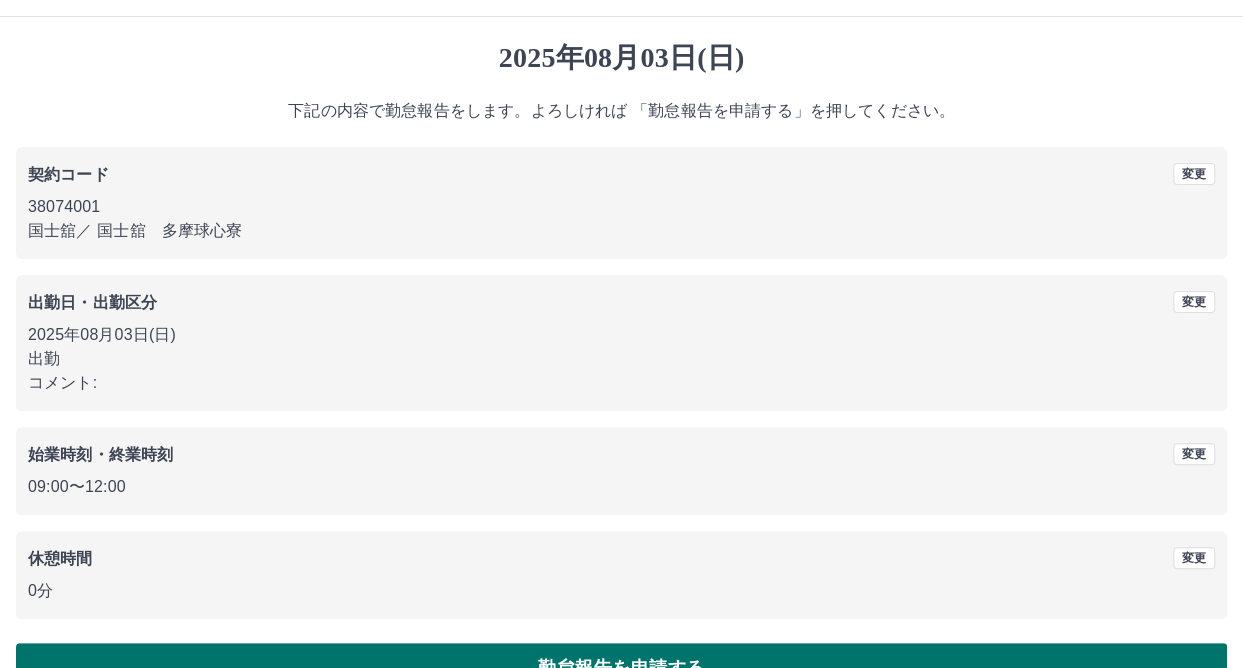 click on "勤怠報告を申請する" at bounding box center [621, 668] 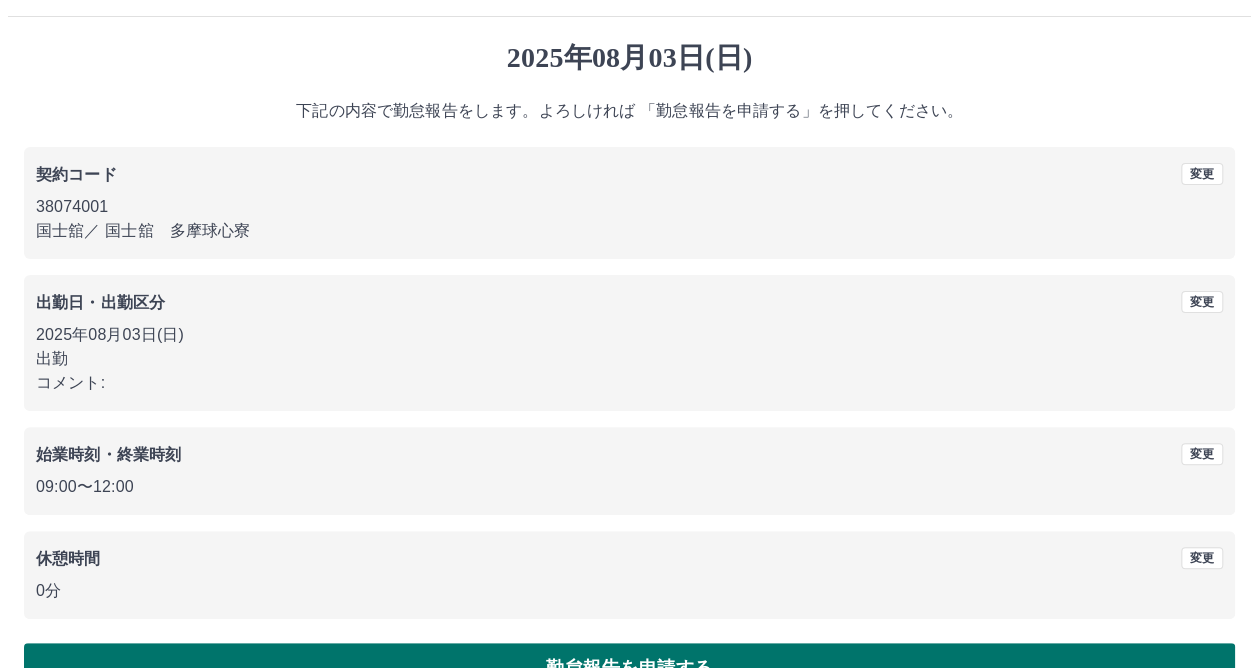 scroll, scrollTop: 0, scrollLeft: 0, axis: both 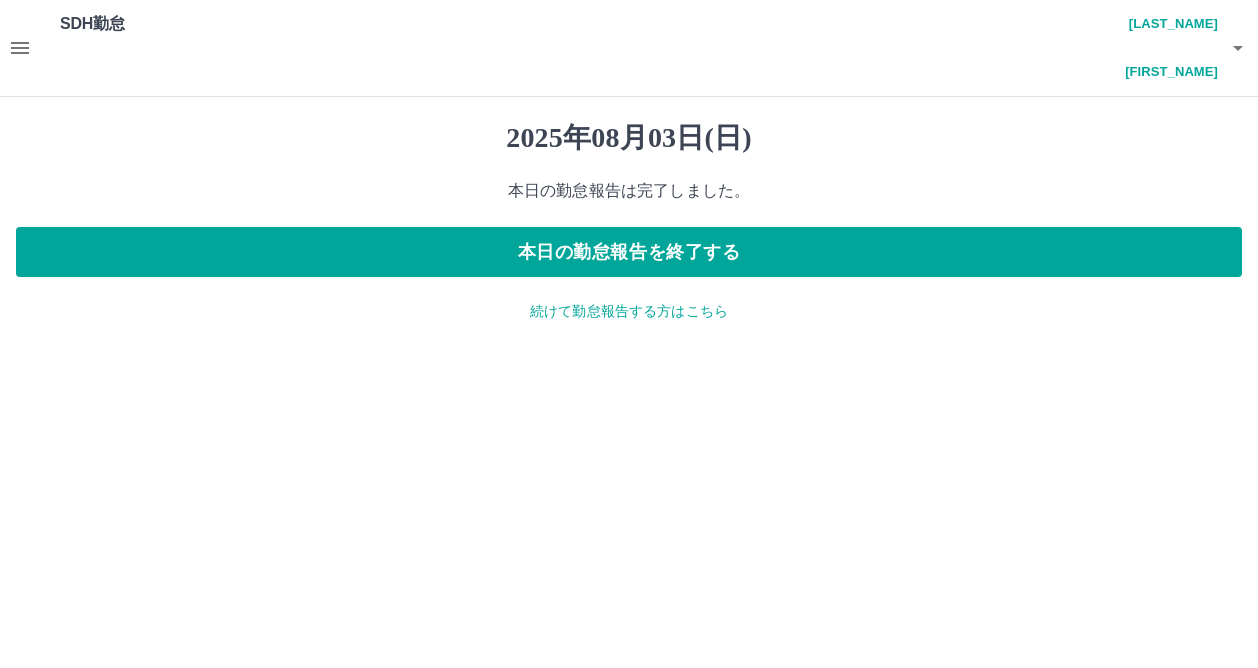 click on "松本 栄子" at bounding box center [1158, 48] 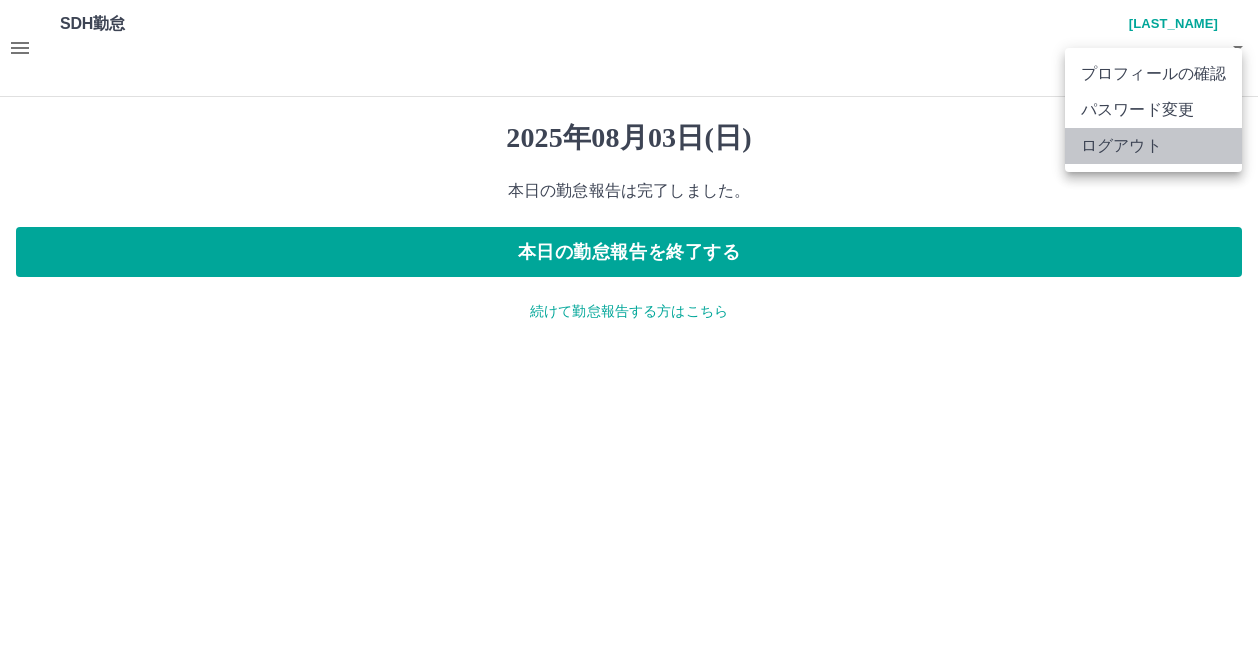 click on "ログアウト" at bounding box center (1153, 146) 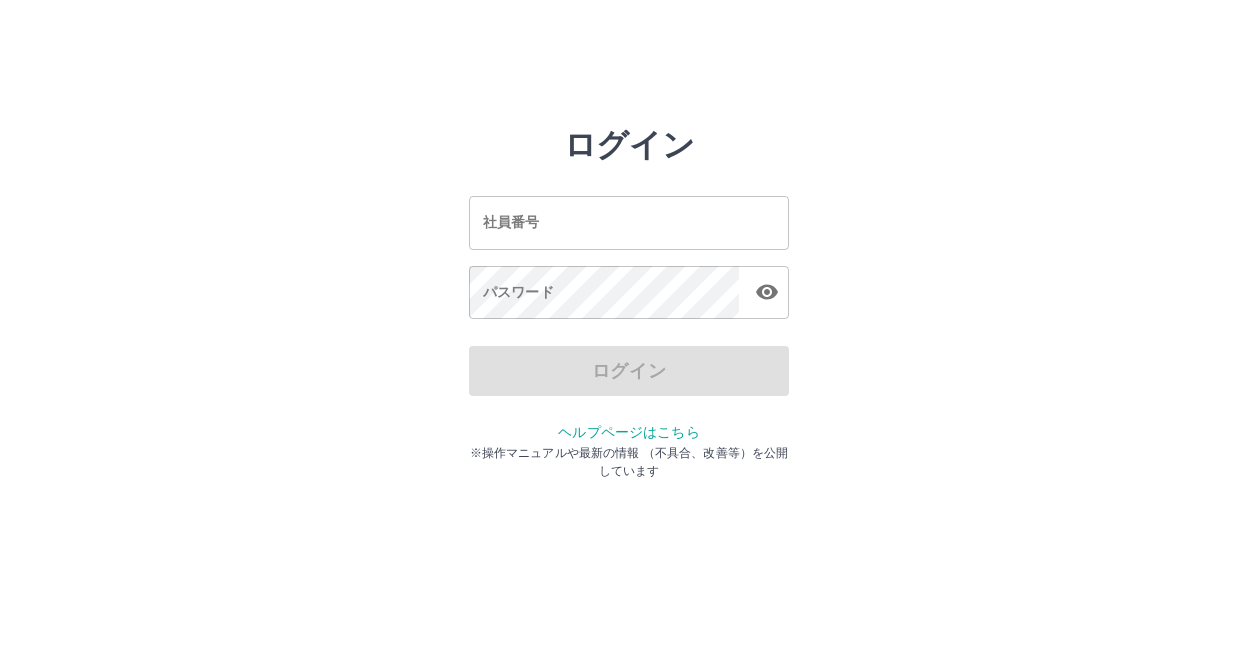 scroll, scrollTop: 0, scrollLeft: 0, axis: both 